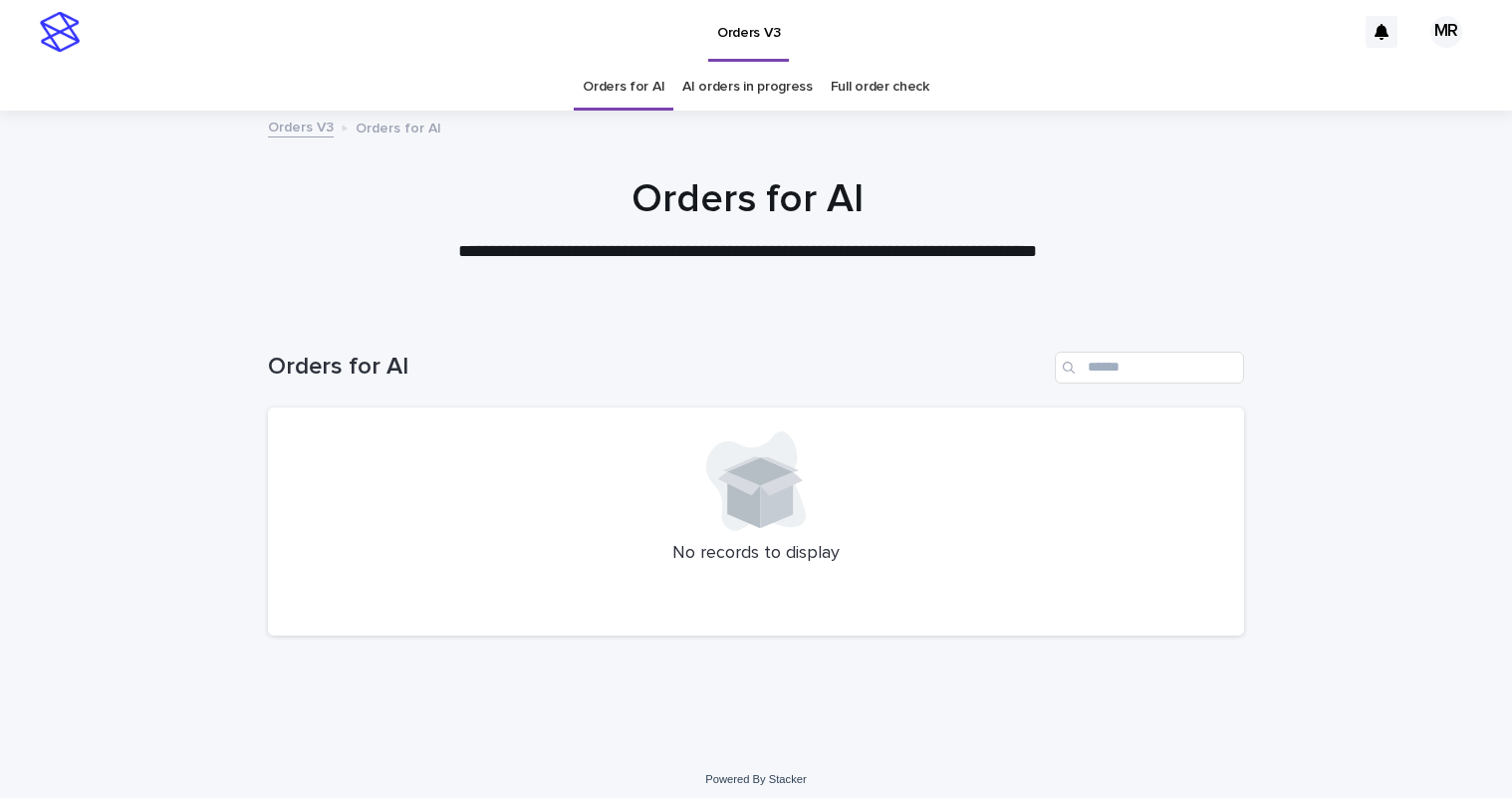 scroll, scrollTop: 0, scrollLeft: 0, axis: both 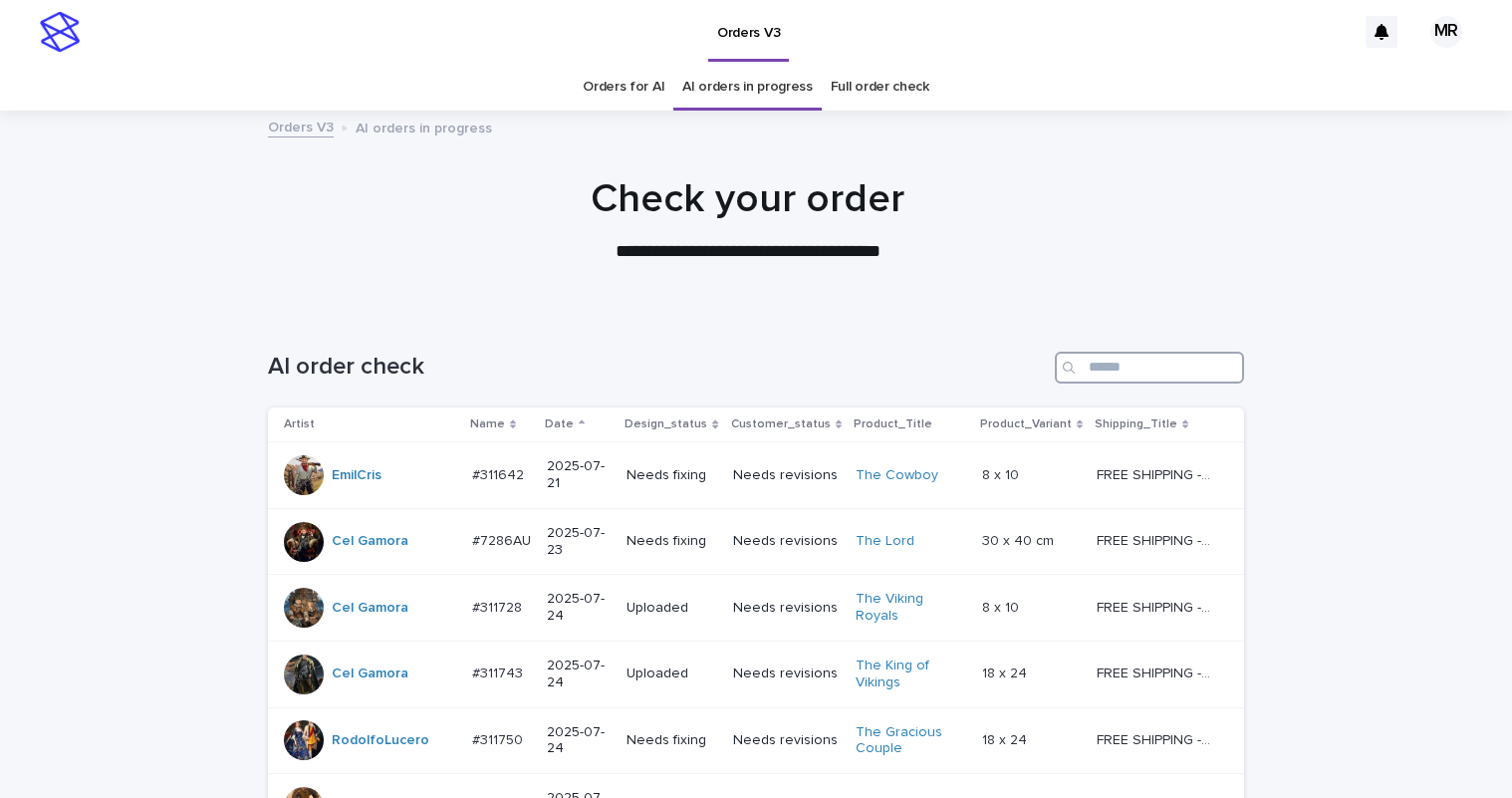 click at bounding box center (1149, 368) 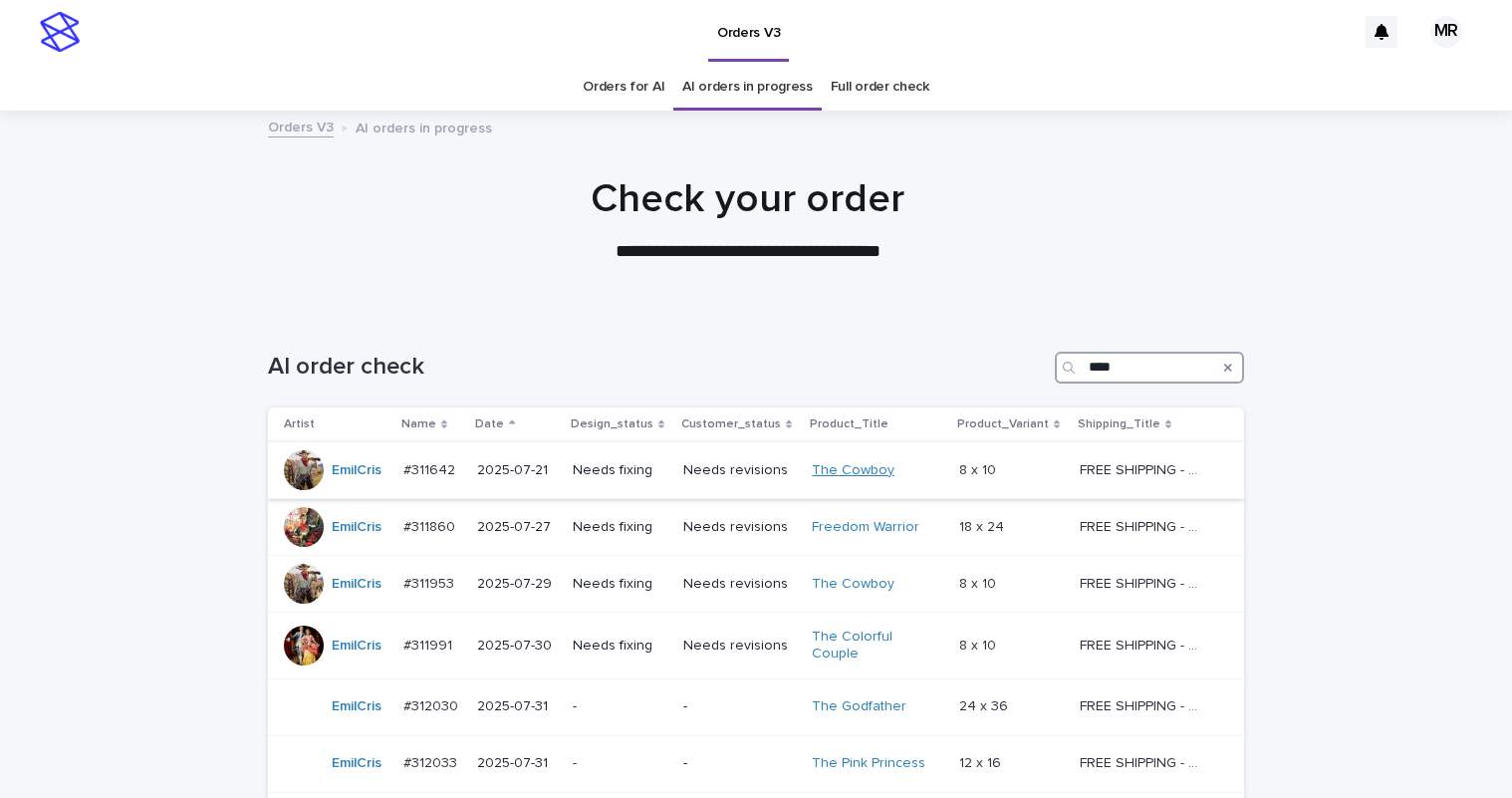 scroll, scrollTop: 296, scrollLeft: 0, axis: vertical 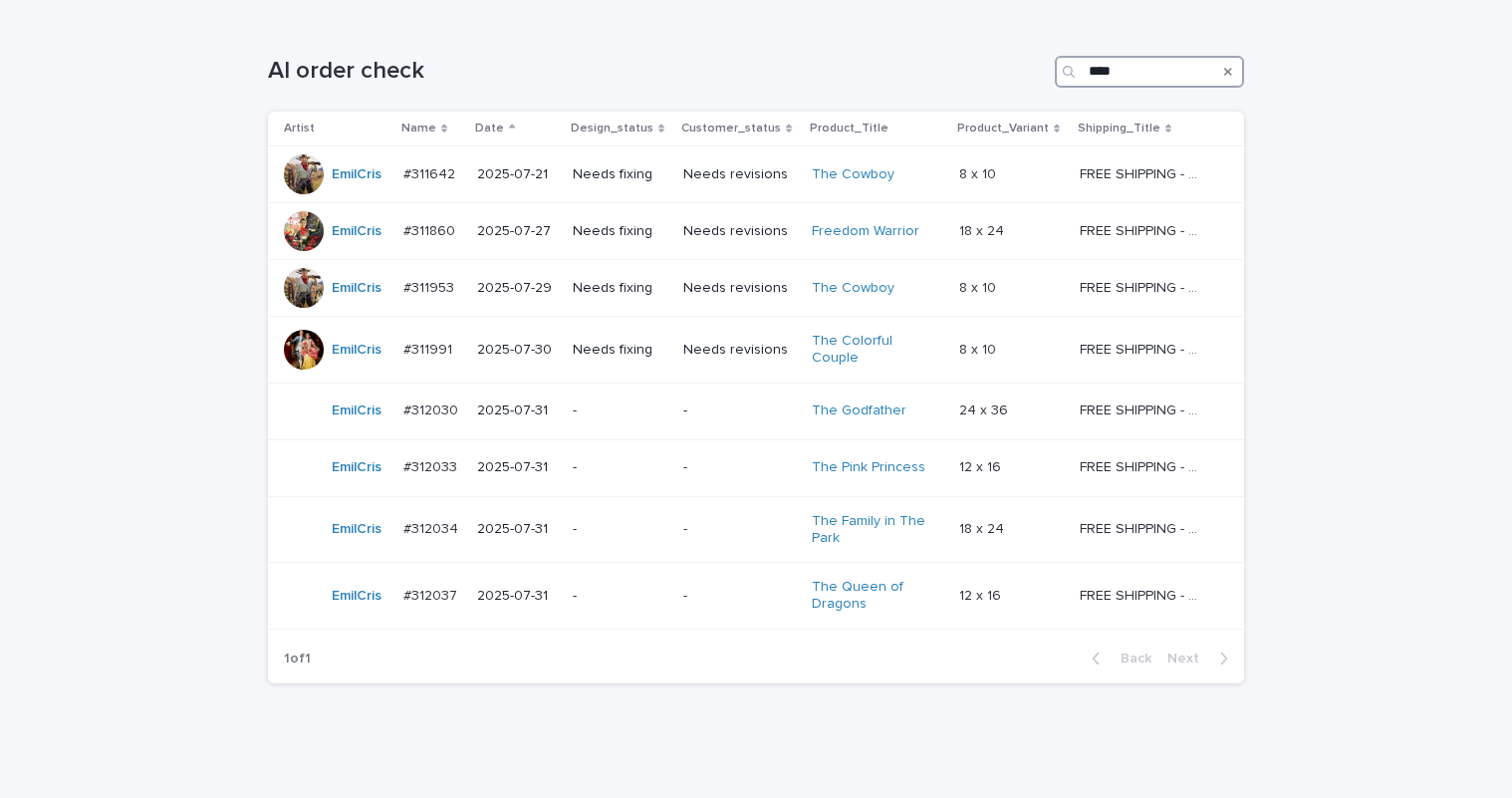 click on "****" at bounding box center (1149, 72) 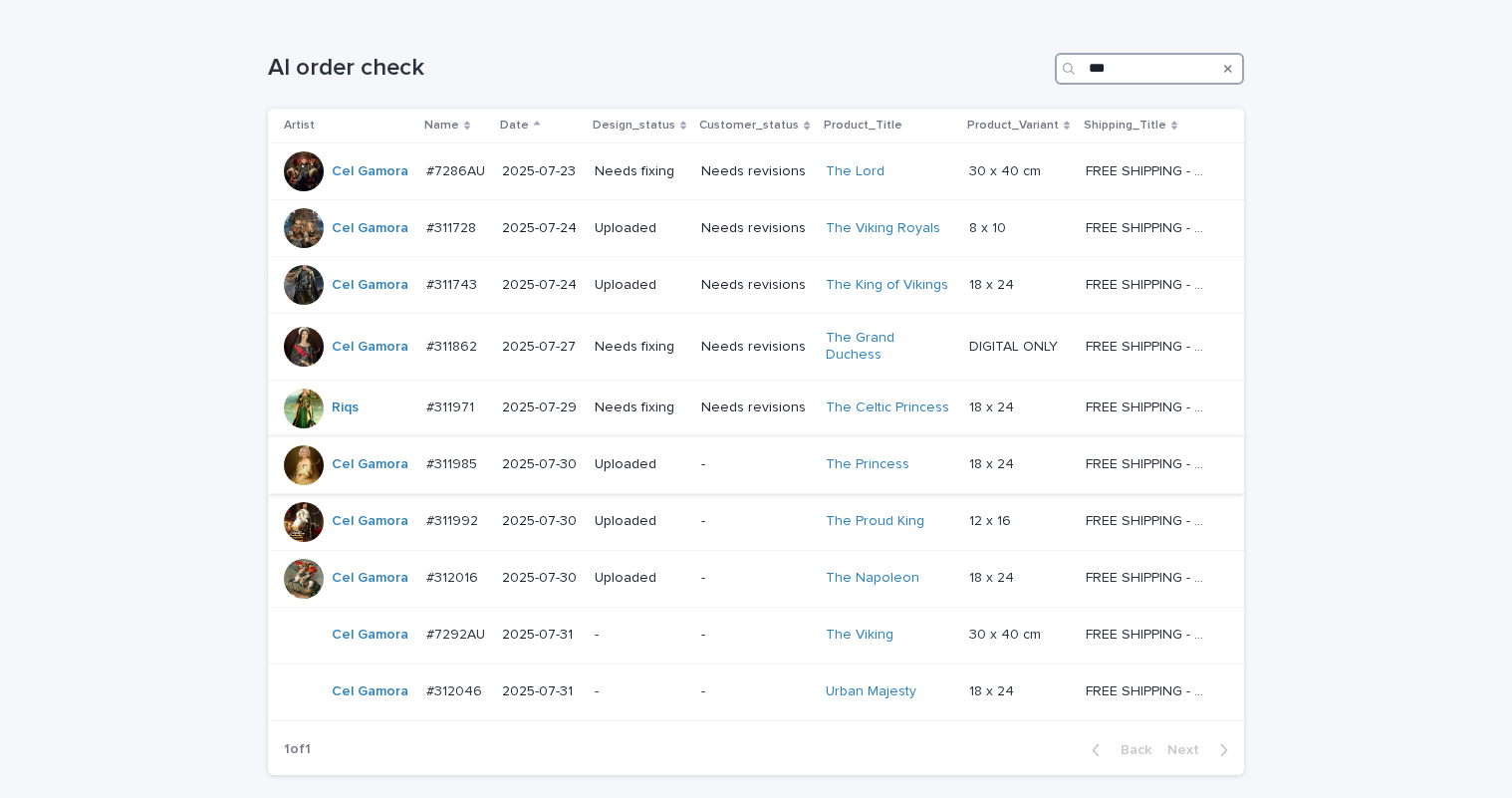 scroll, scrollTop: 302, scrollLeft: 0, axis: vertical 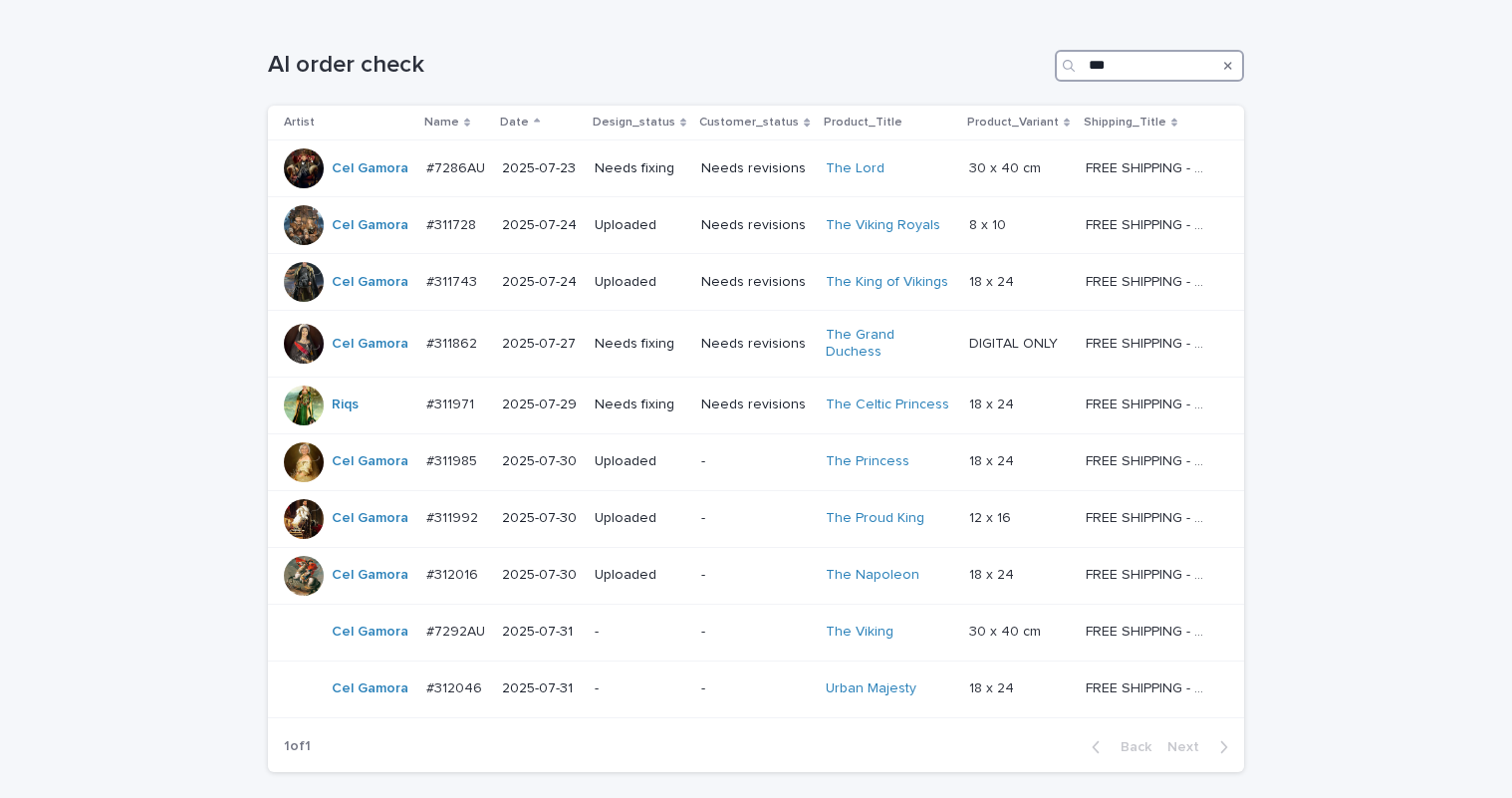 click on "***" at bounding box center (1149, 66) 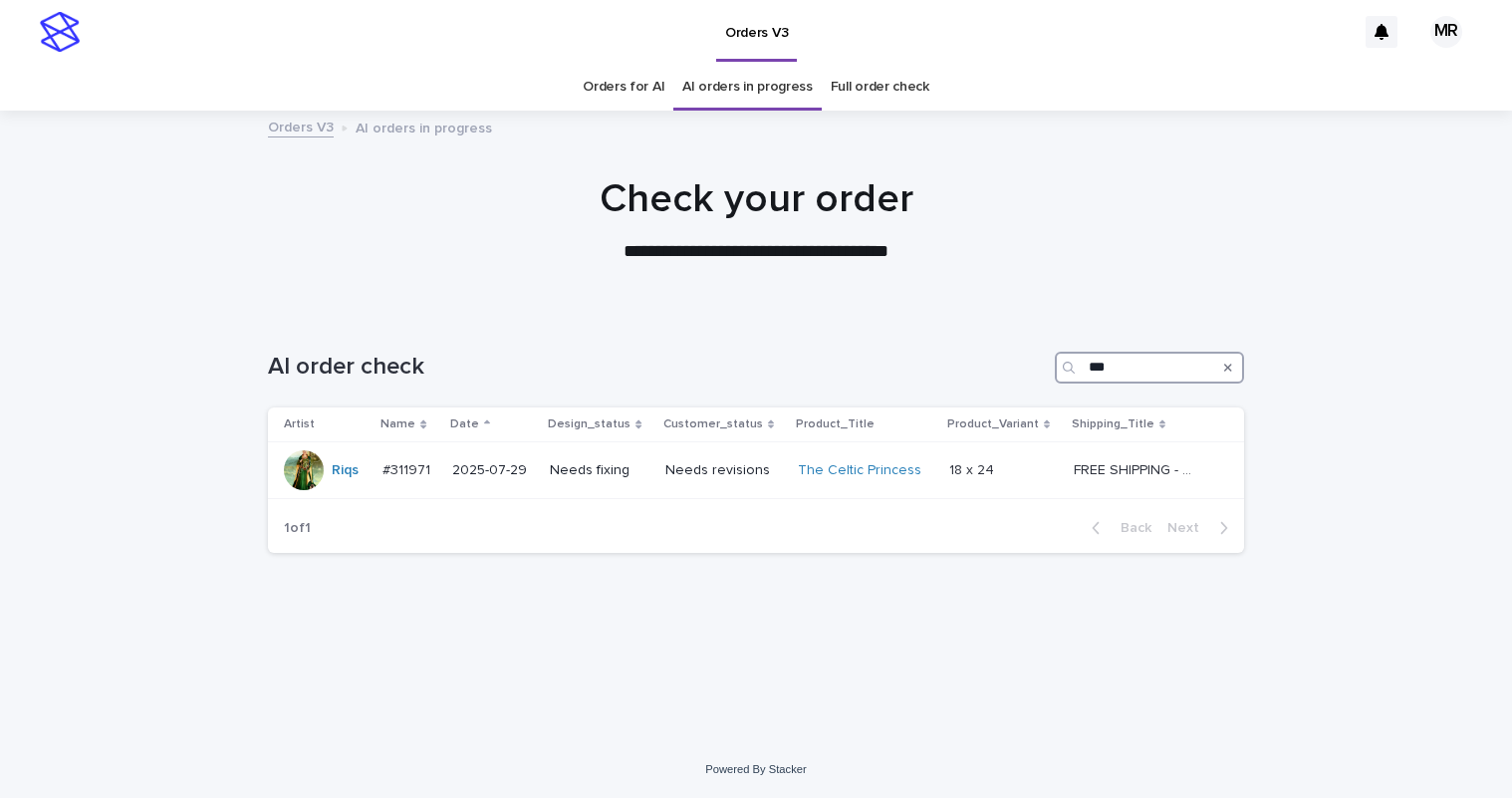 scroll, scrollTop: 0, scrollLeft: 0, axis: both 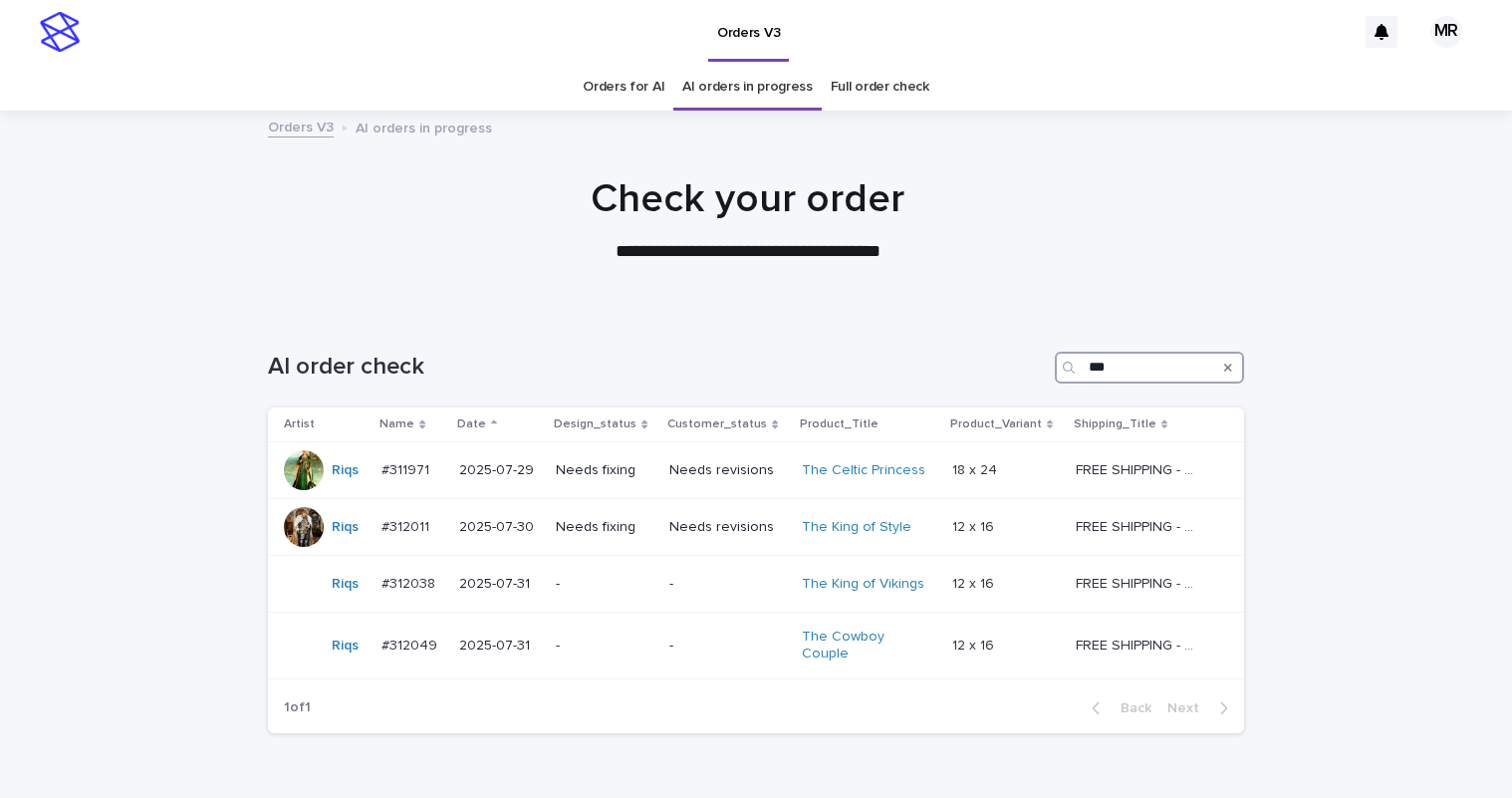 type on "***" 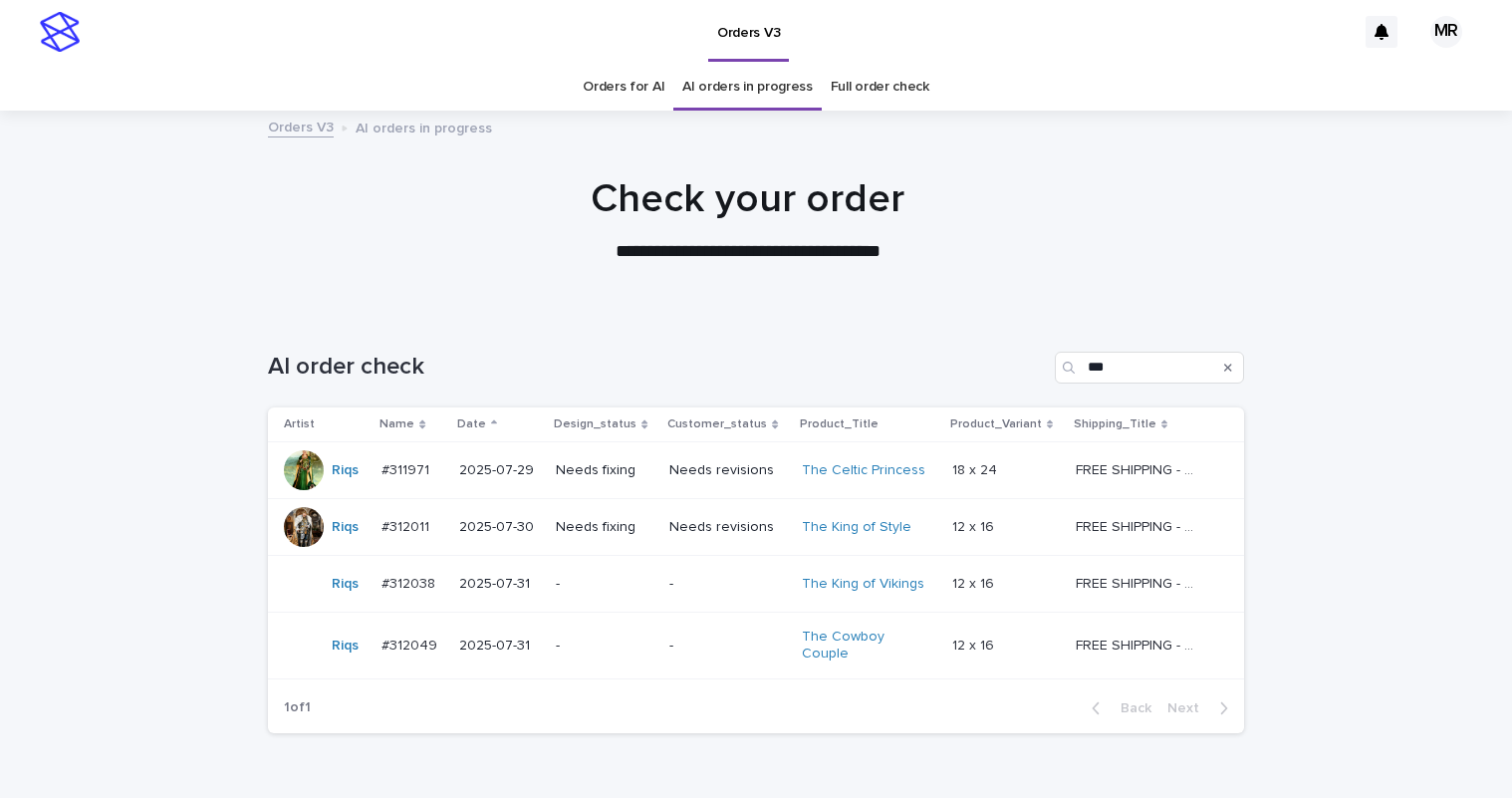 click on "AI orders in progress" at bounding box center (747, 87) 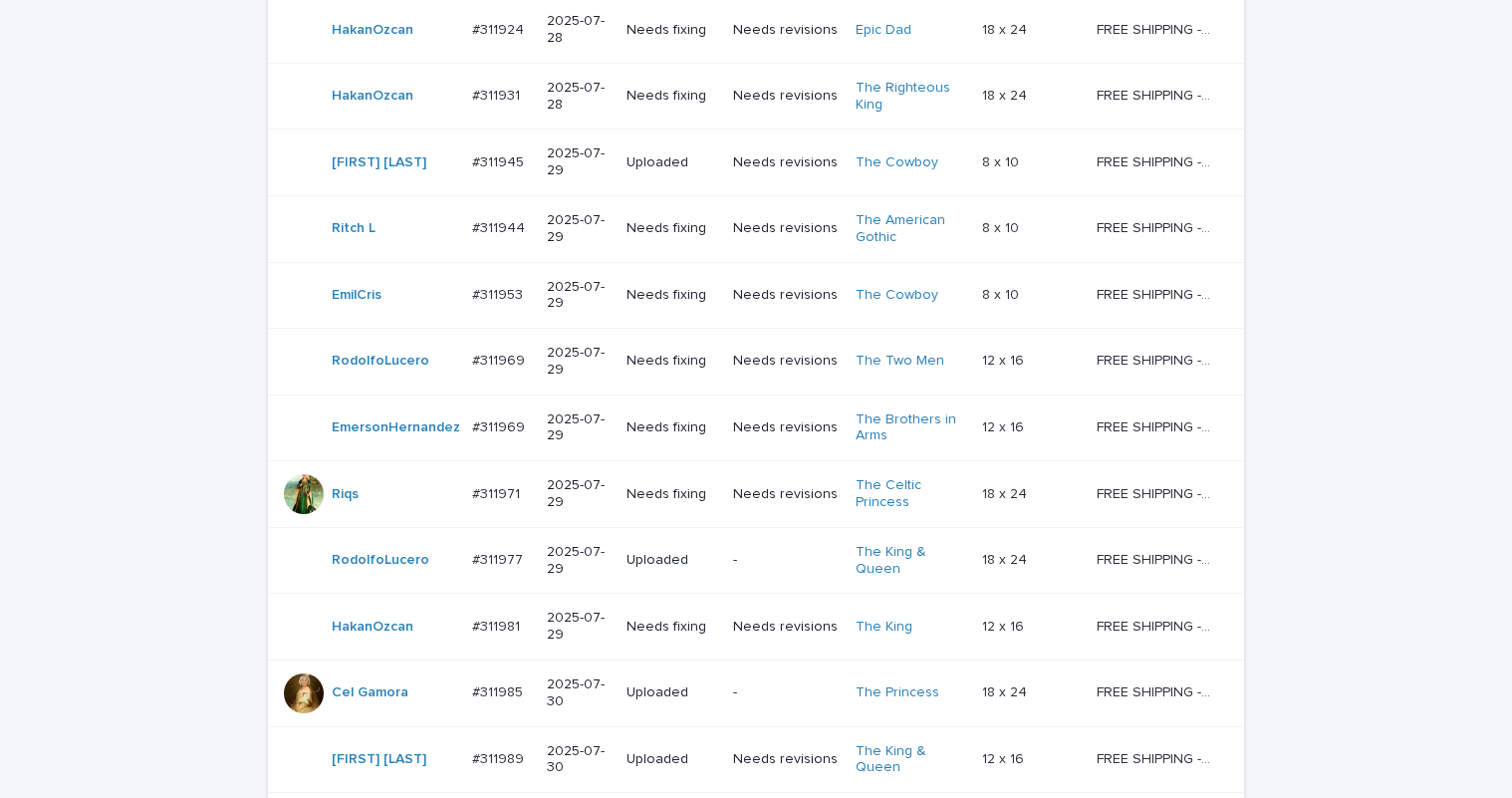 scroll, scrollTop: 1645, scrollLeft: 0, axis: vertical 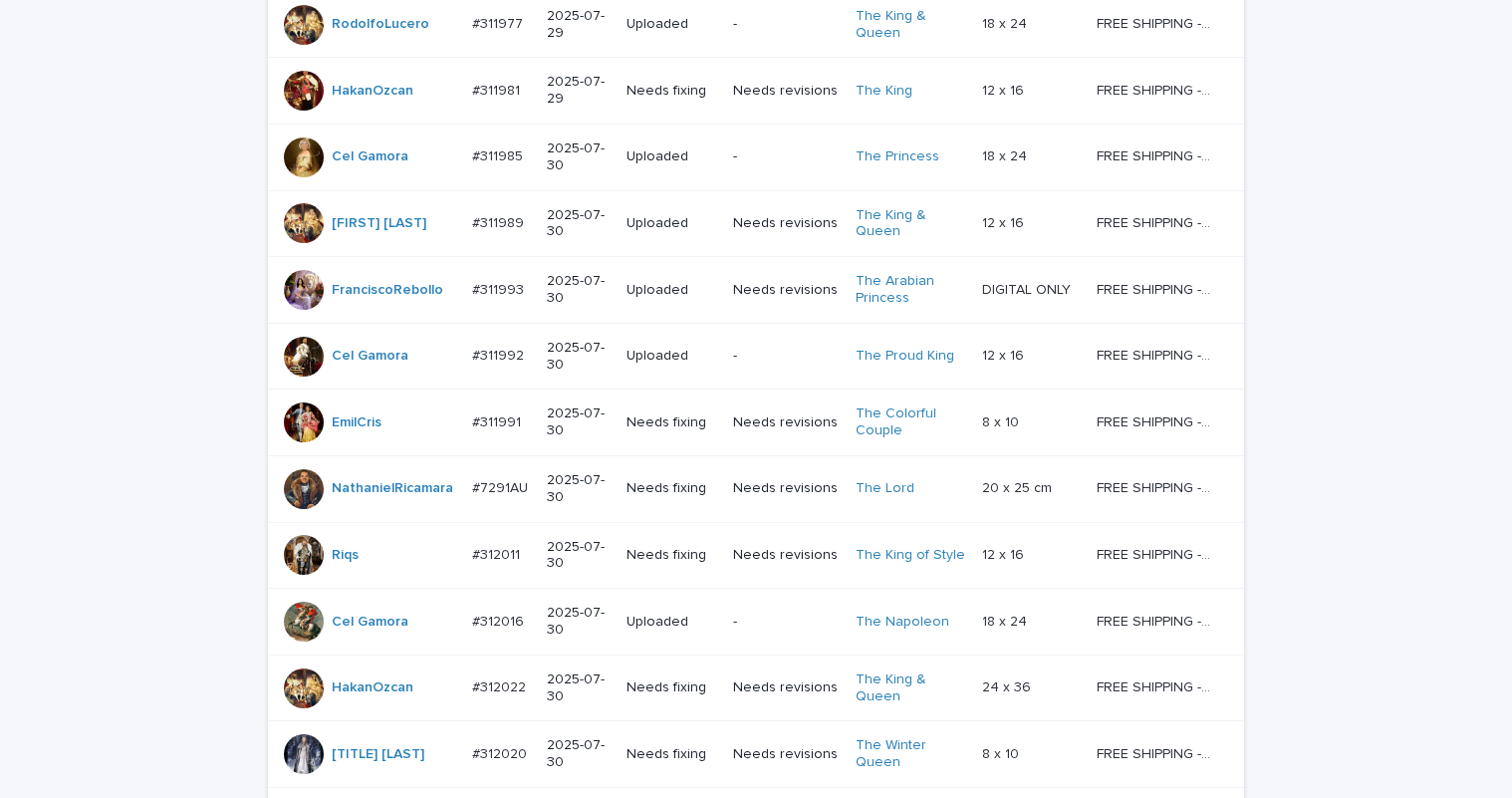 click on "Next" at bounding box center (1189, 817) 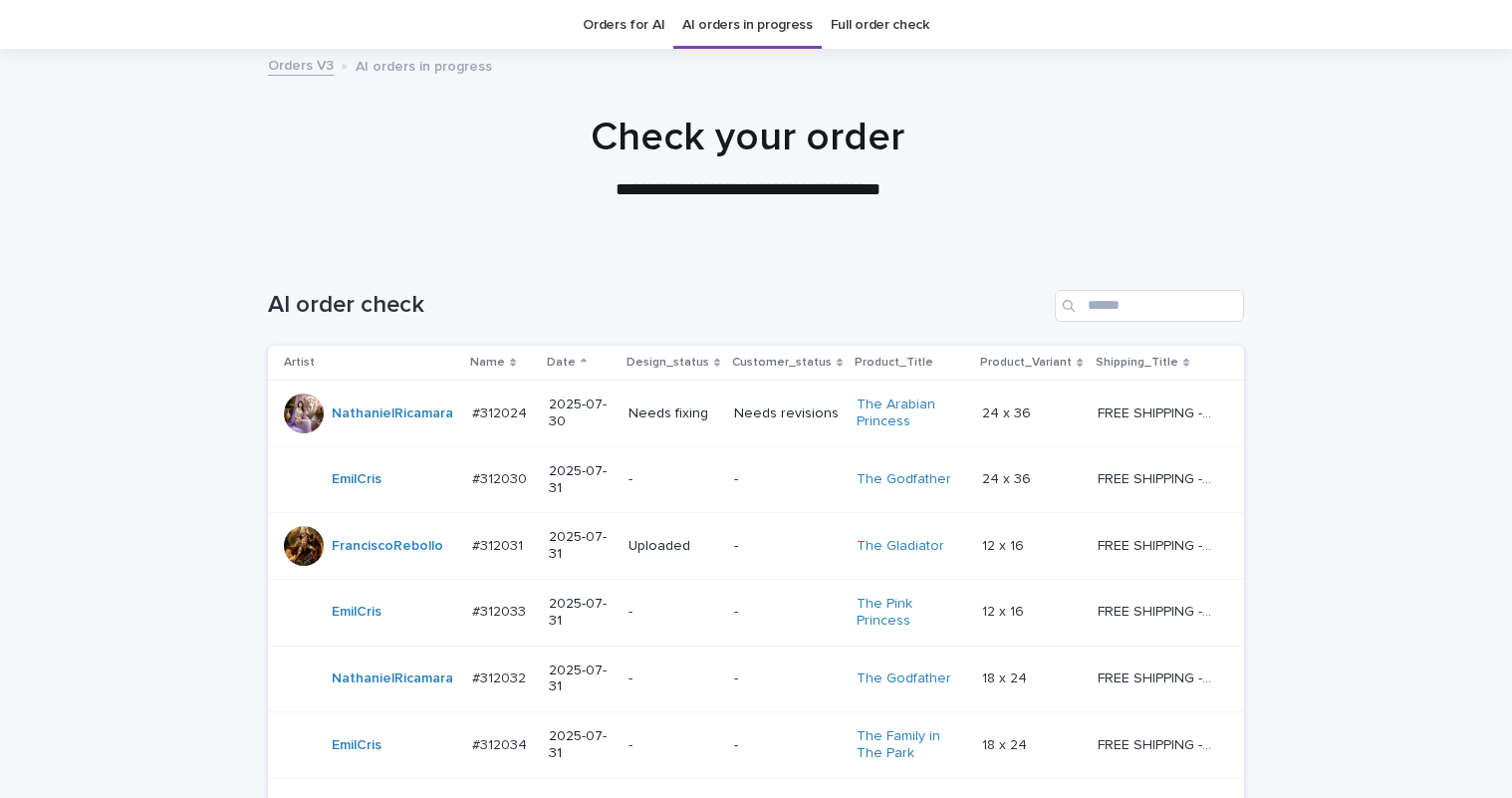 scroll, scrollTop: 0, scrollLeft: 0, axis: both 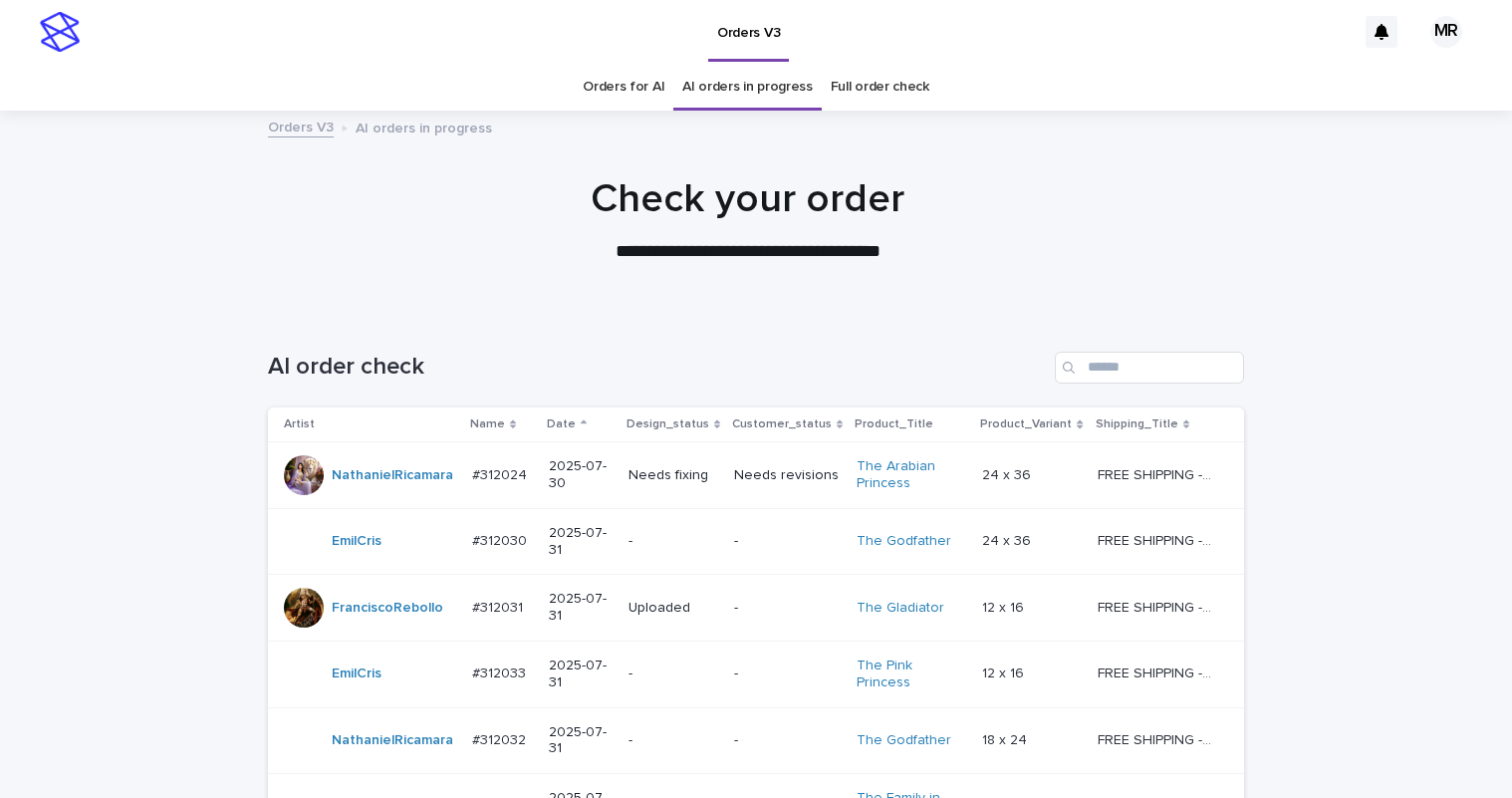 click on "Orders for AI" at bounding box center (624, 87) 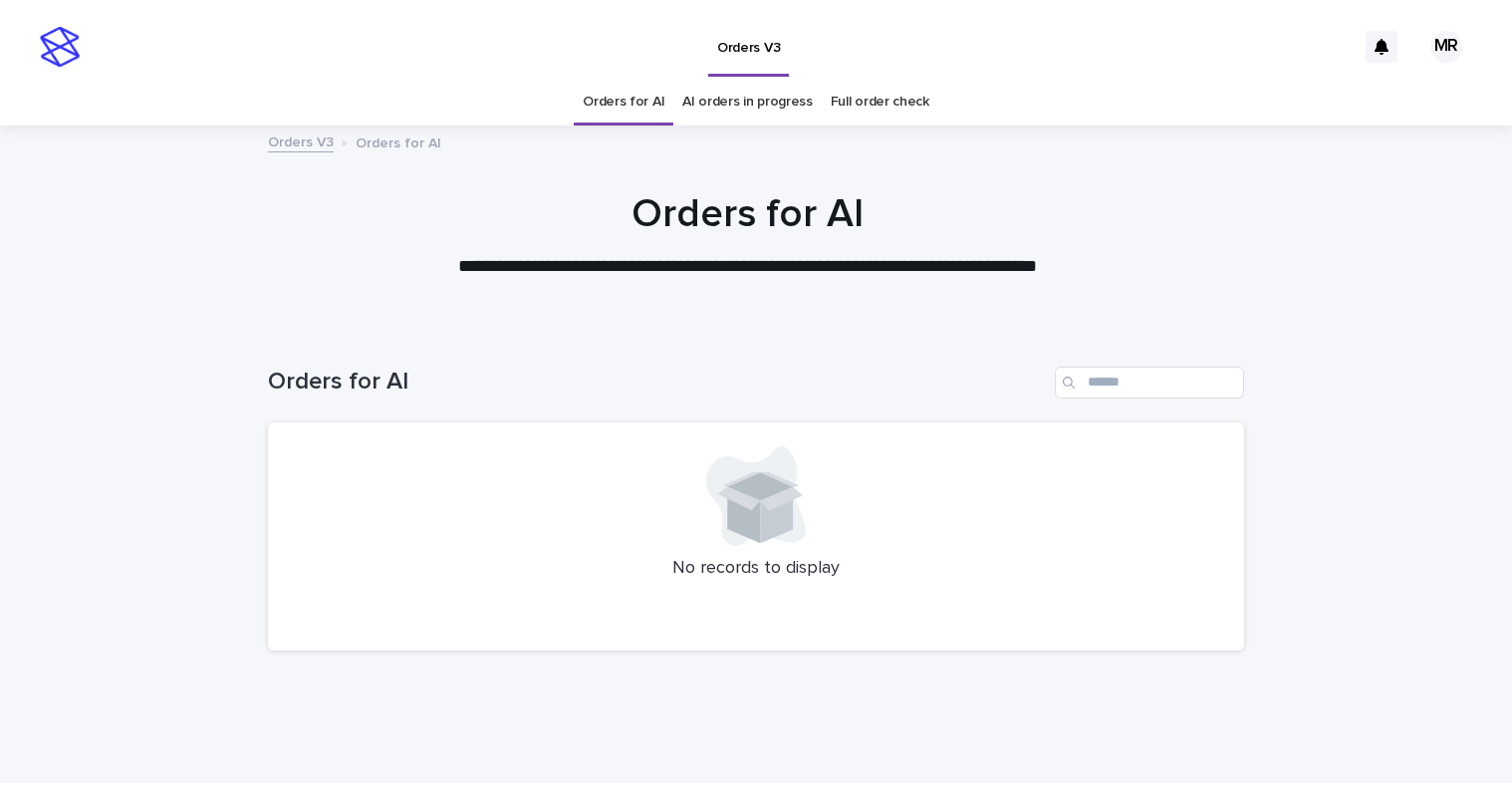 scroll, scrollTop: 0, scrollLeft: 0, axis: both 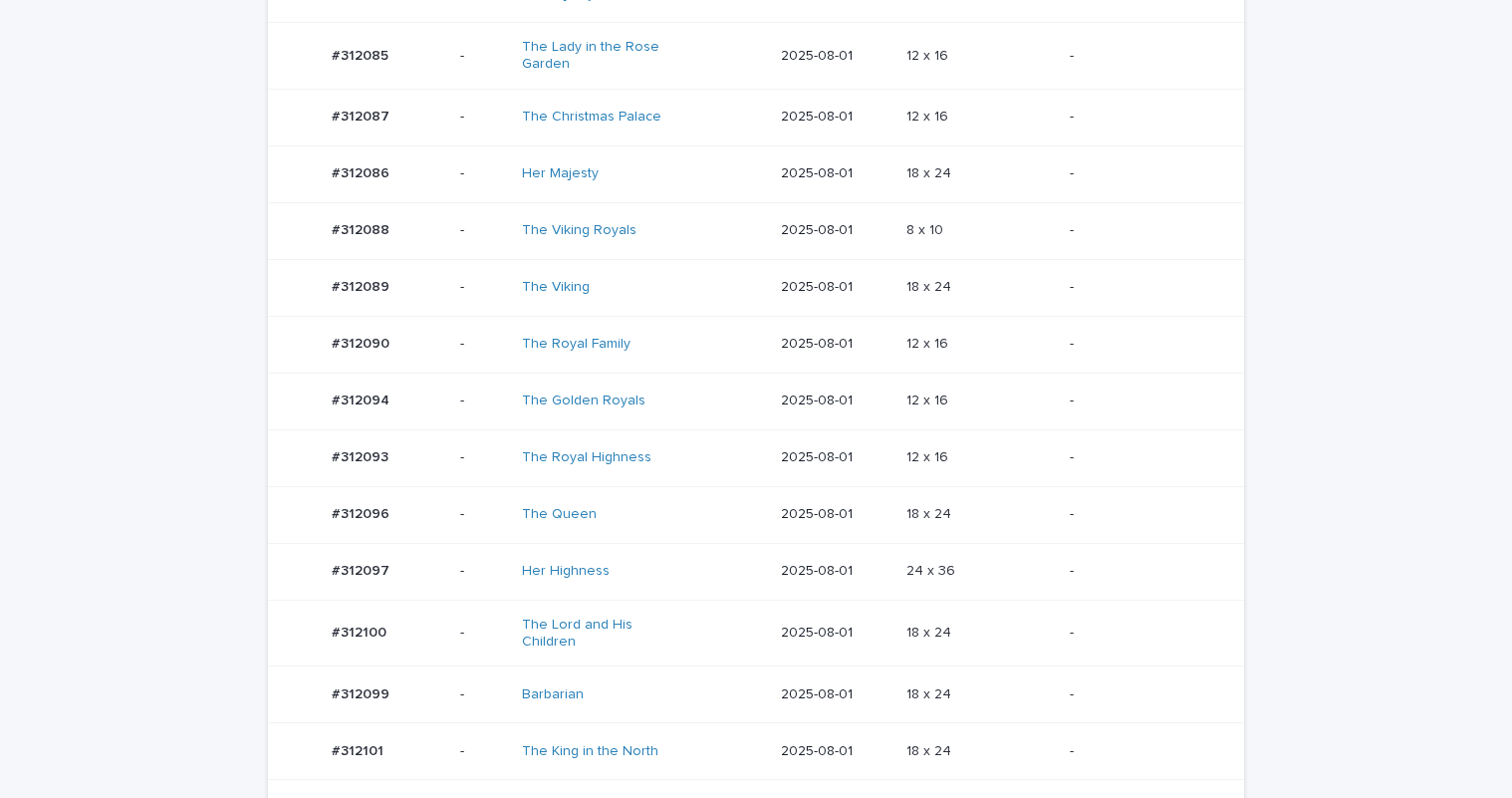 click on "The Golden Royals" at bounding box center (605, 400) 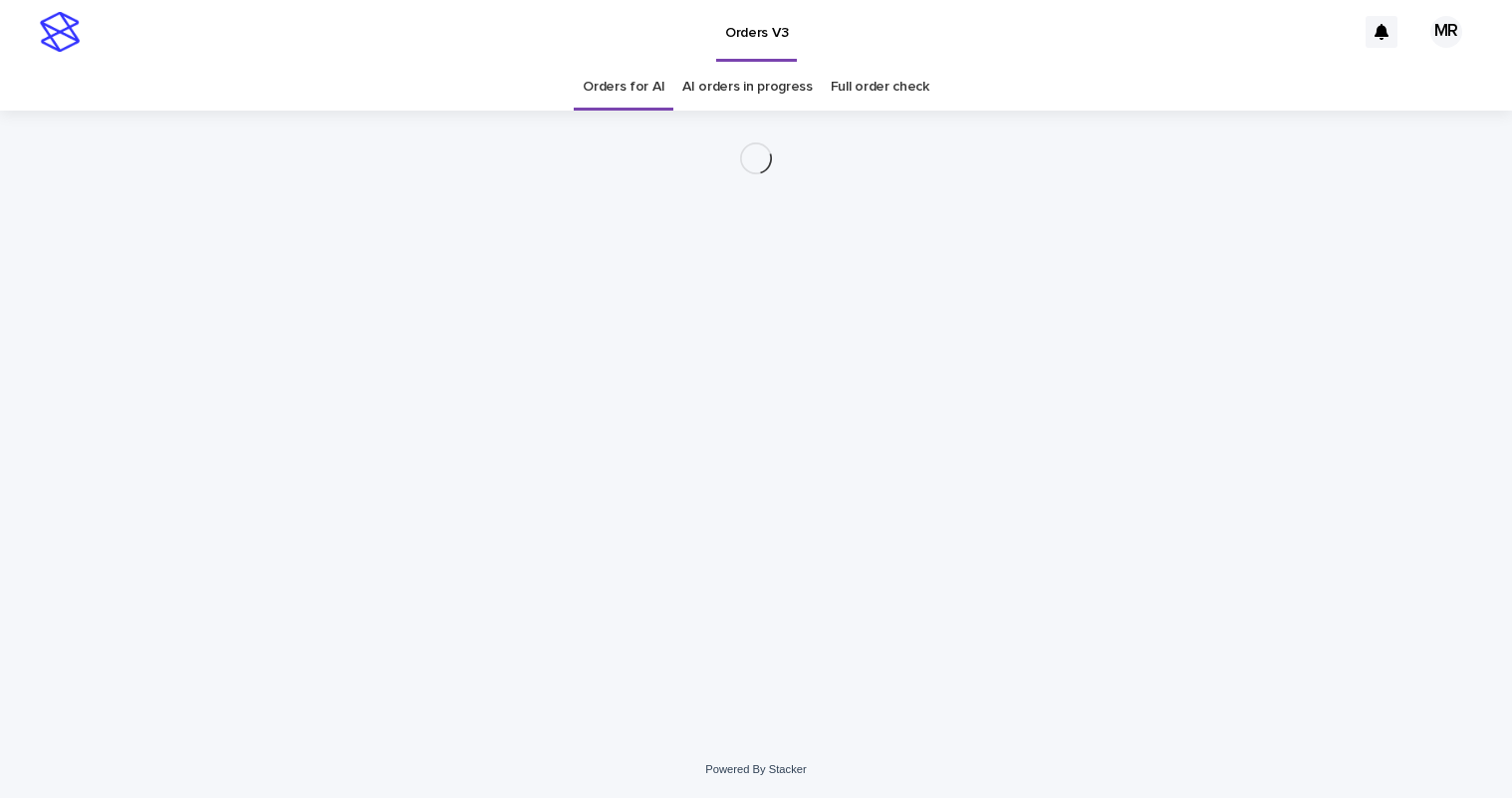 scroll, scrollTop: 0, scrollLeft: 0, axis: both 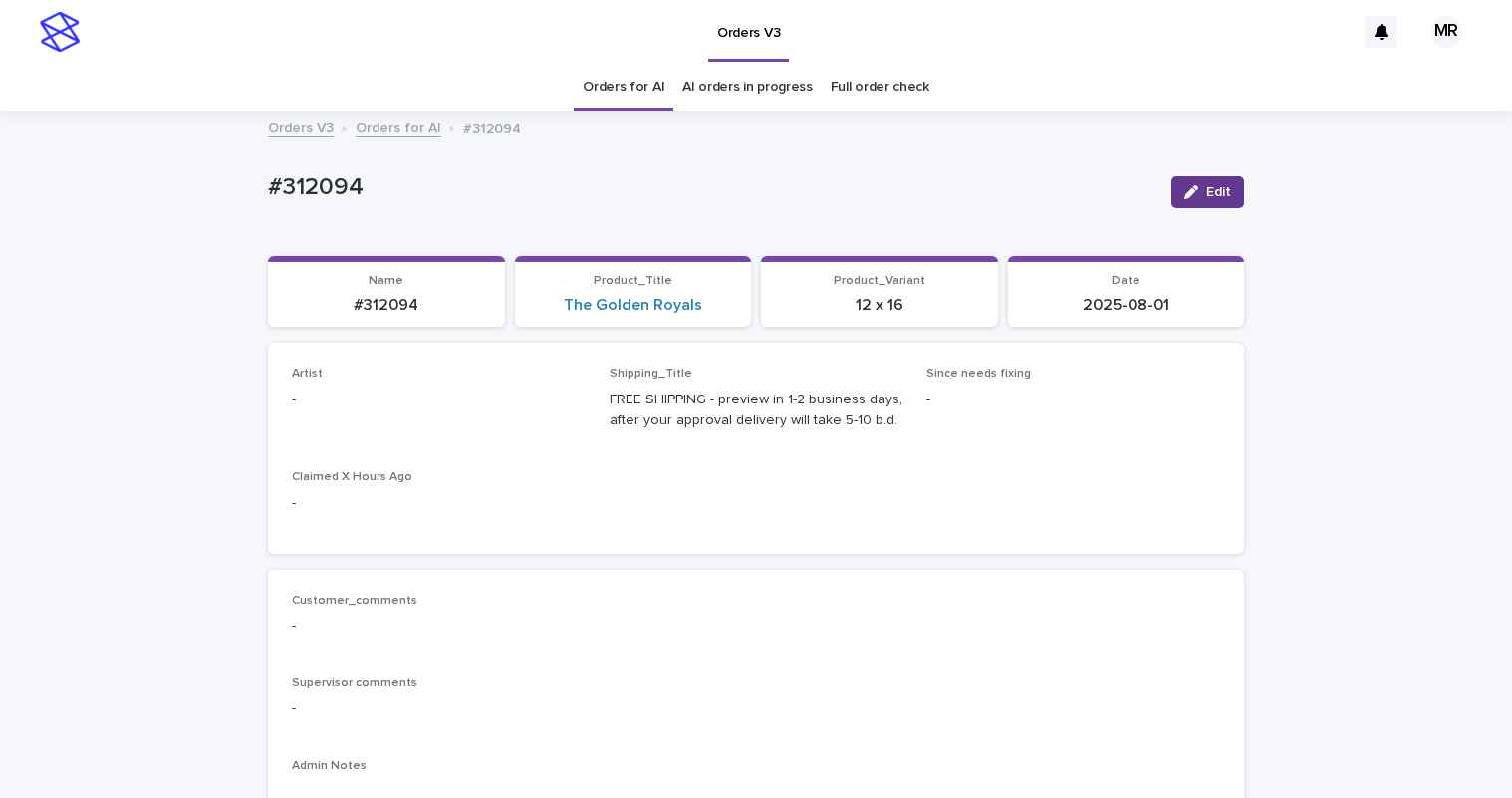 click at bounding box center (1195, 192) 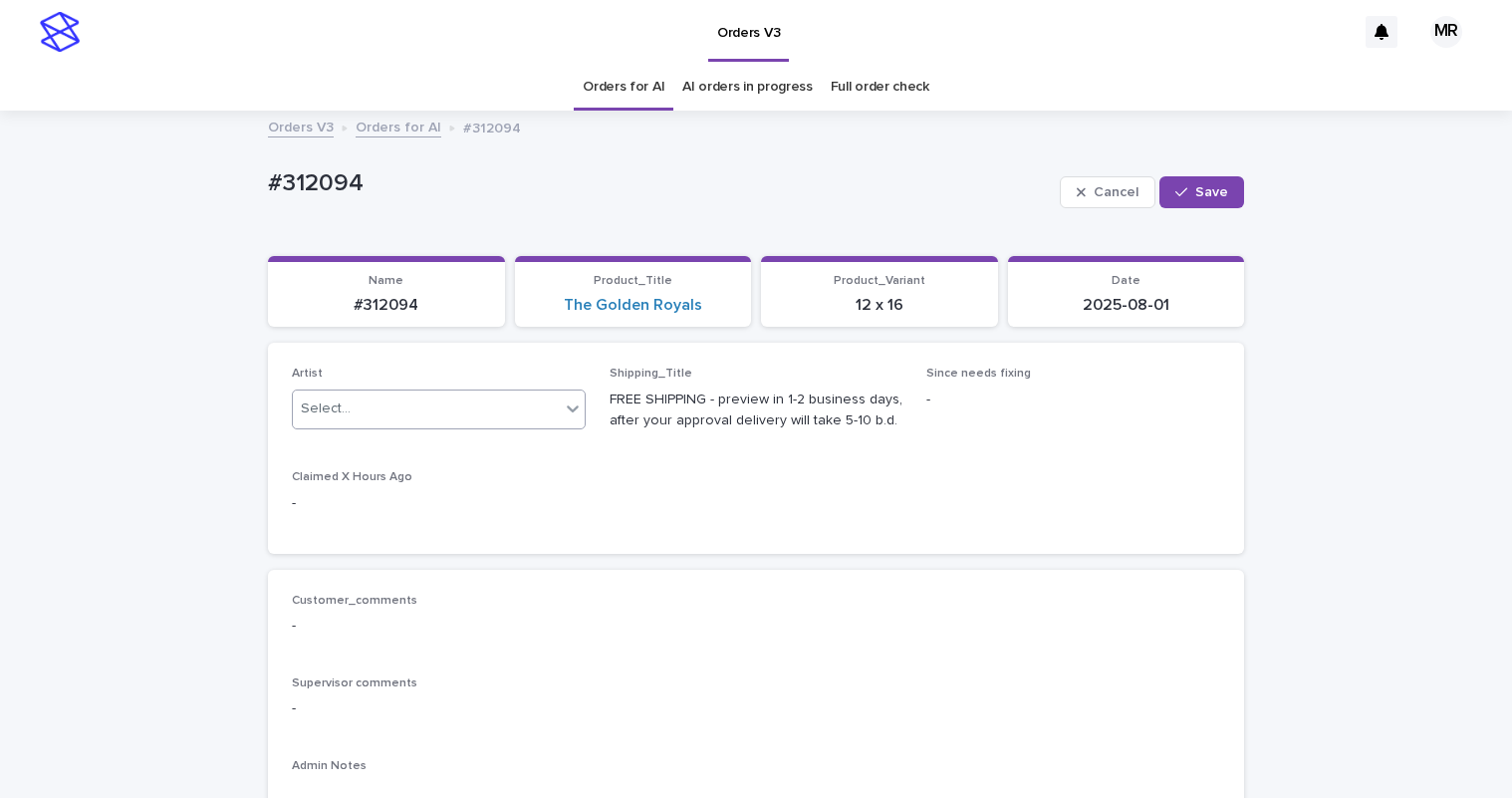click on "Select..." at bounding box center (426, 408) 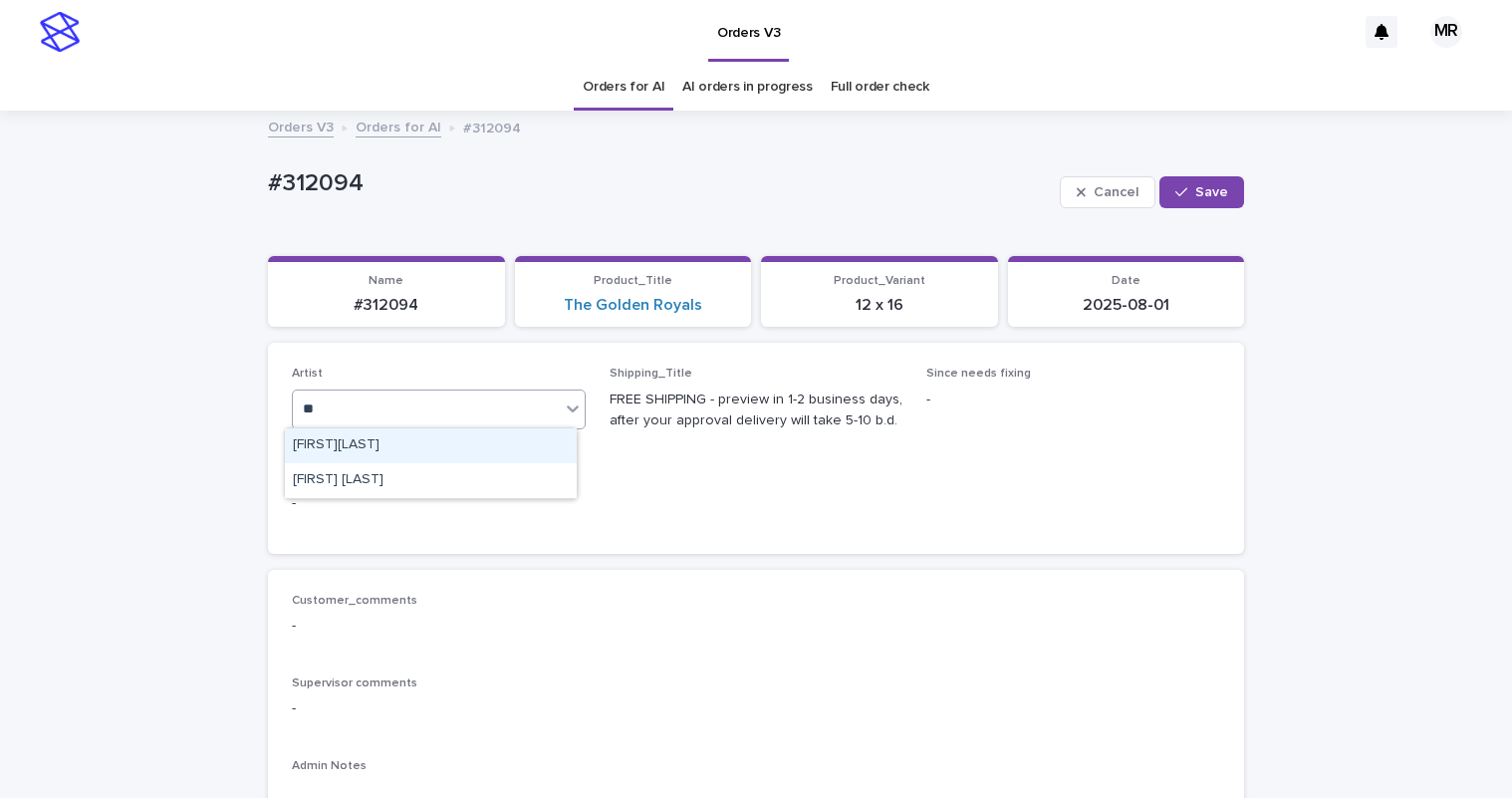 type on "***" 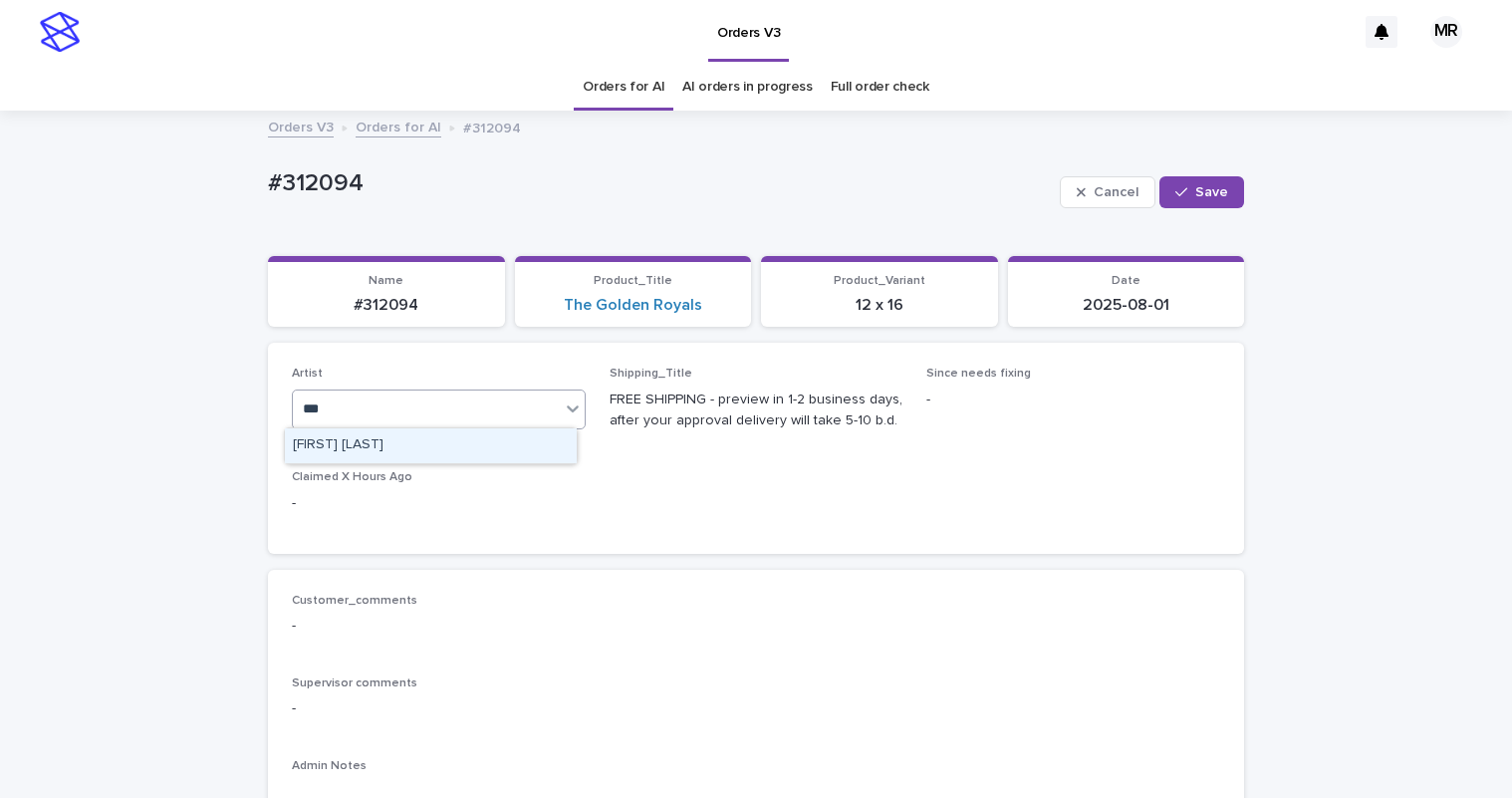 click on "Mrm Ramishvili" at bounding box center [430, 445] 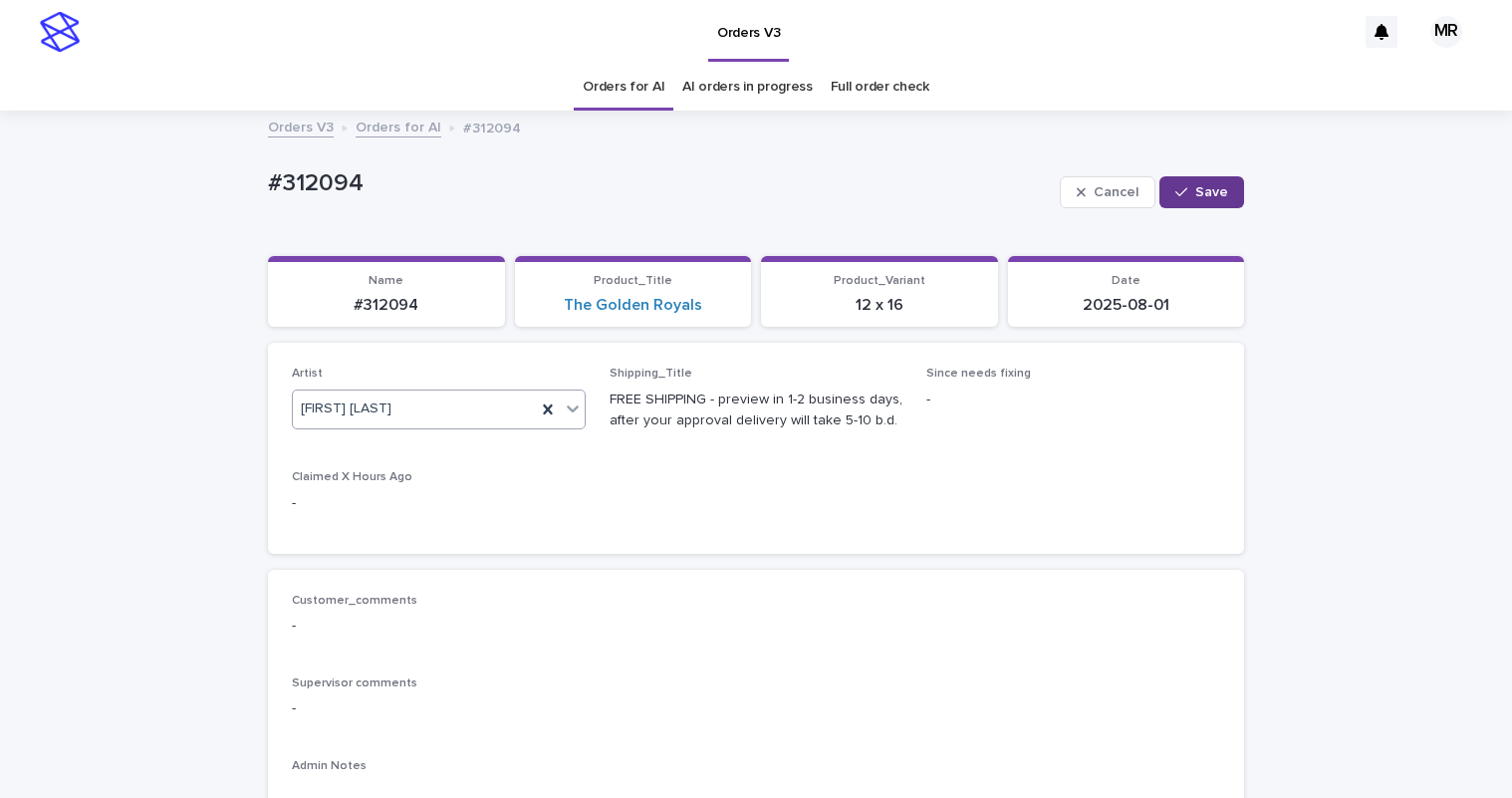 click on "Save" at bounding box center (1201, 192) 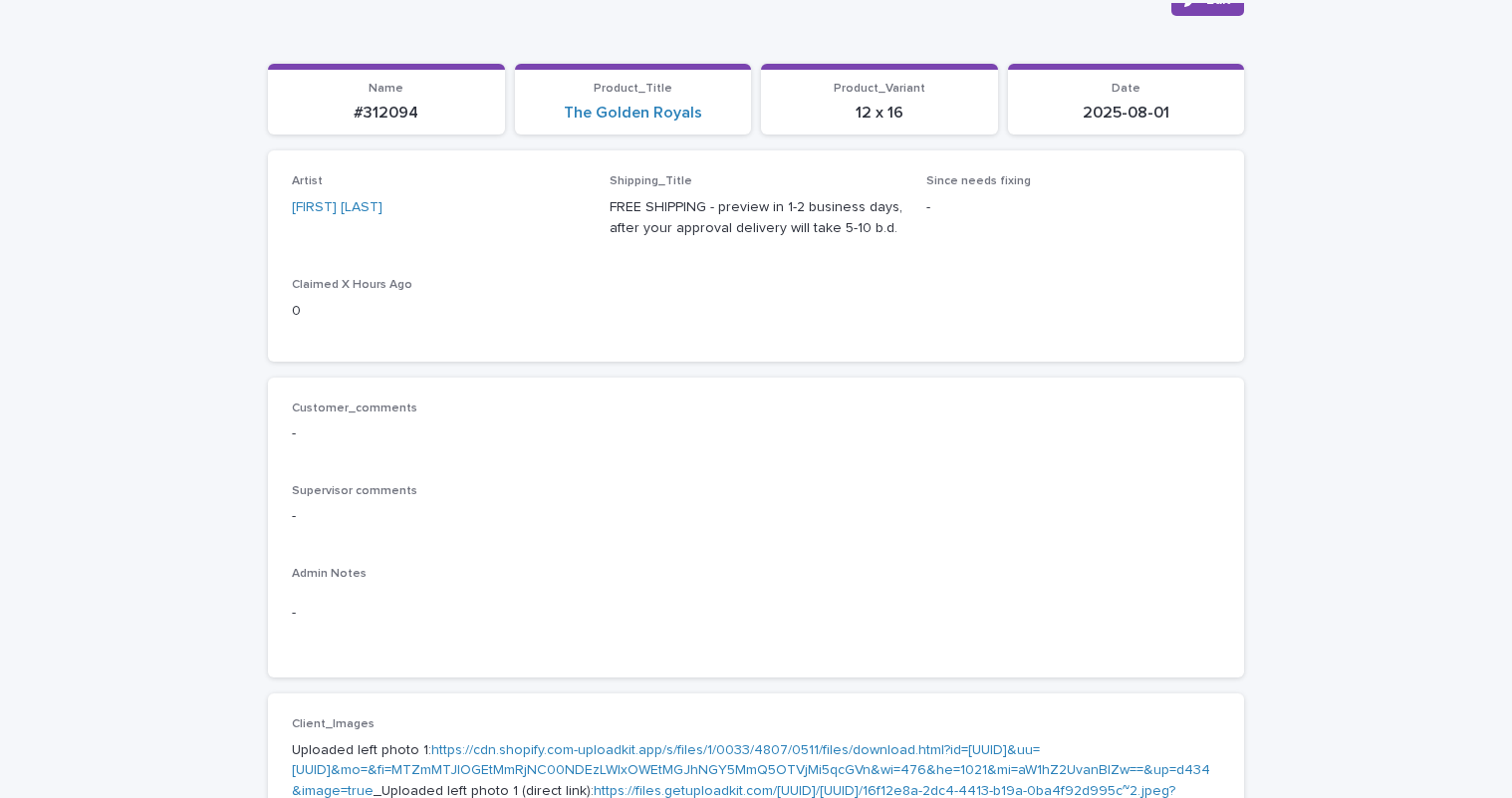scroll, scrollTop: 0, scrollLeft: 0, axis: both 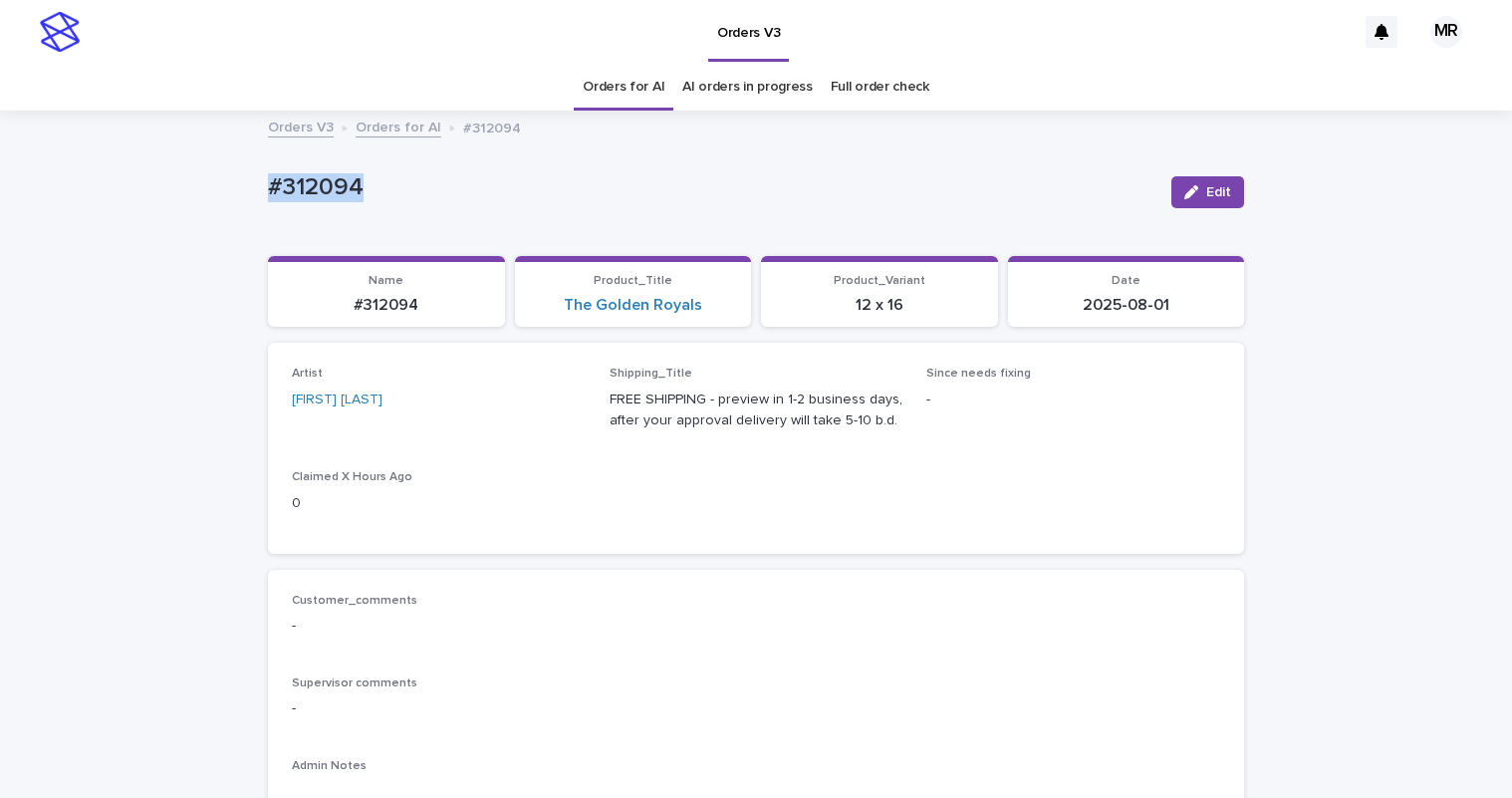 drag, startPoint x: 383, startPoint y: 194, endPoint x: 141, endPoint y: 183, distance: 242.24987 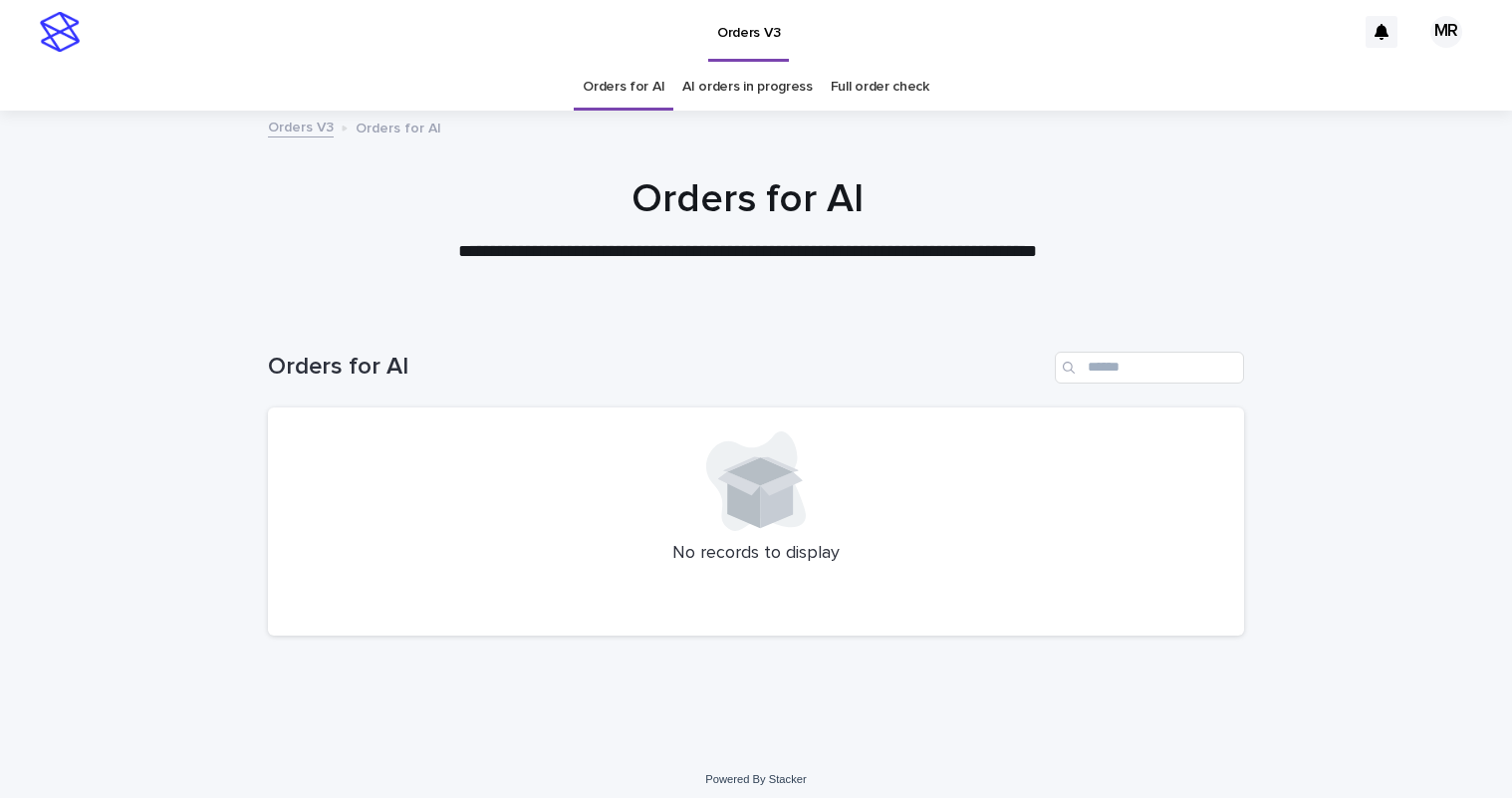 scroll, scrollTop: 0, scrollLeft: 0, axis: both 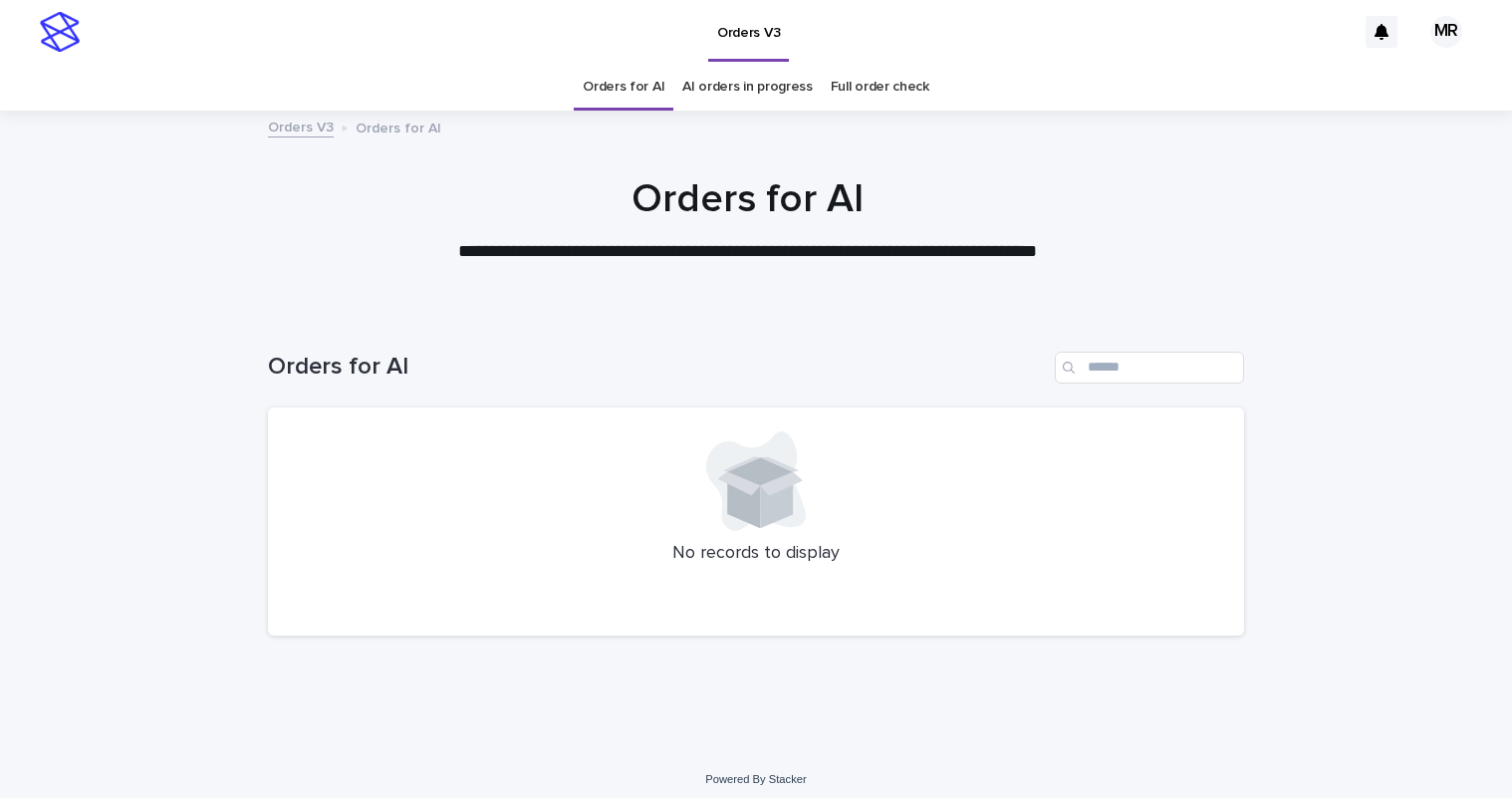 click on "AI orders in progress" at bounding box center (747, 87) 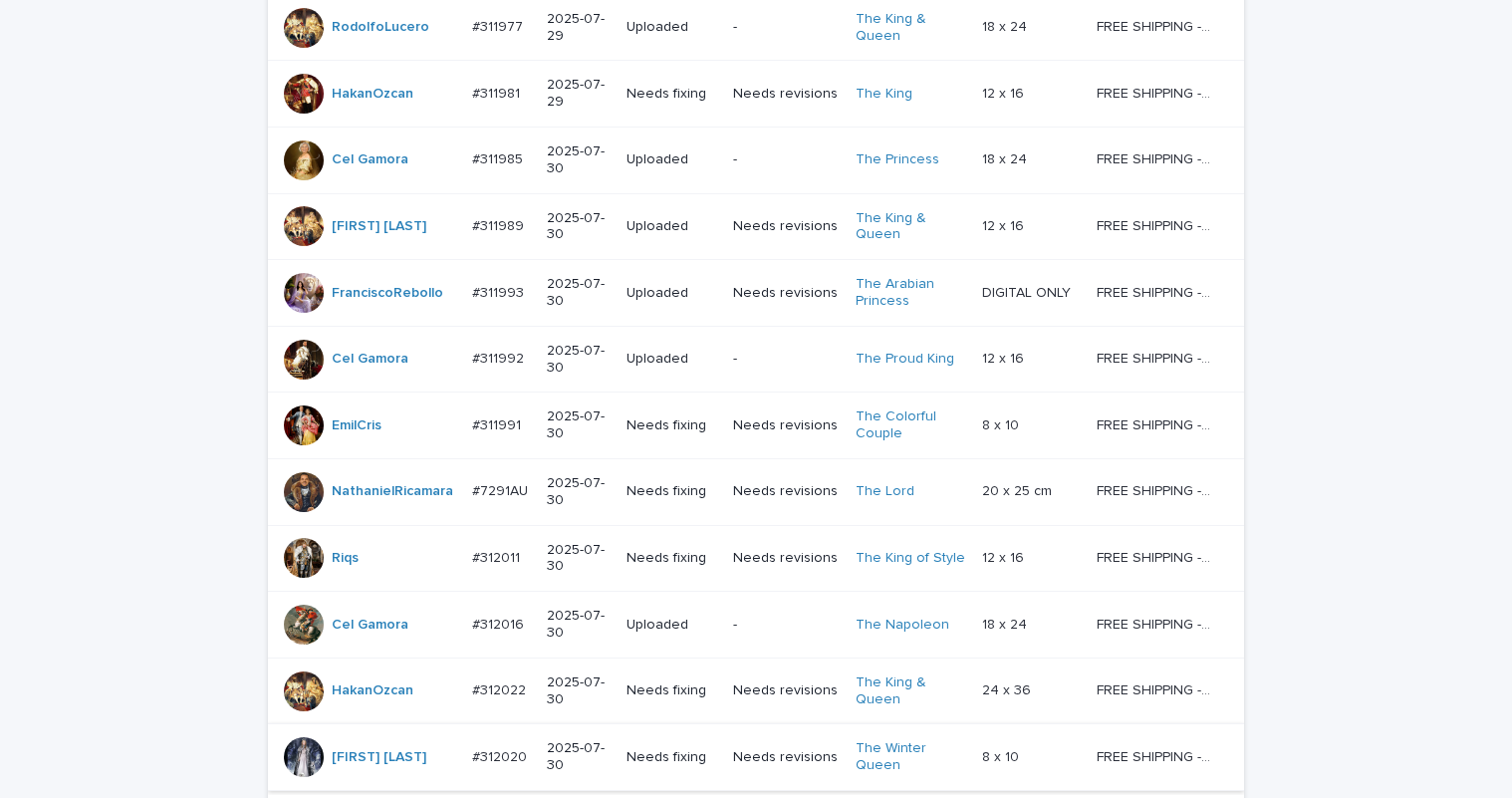 scroll, scrollTop: 1645, scrollLeft: 0, axis: vertical 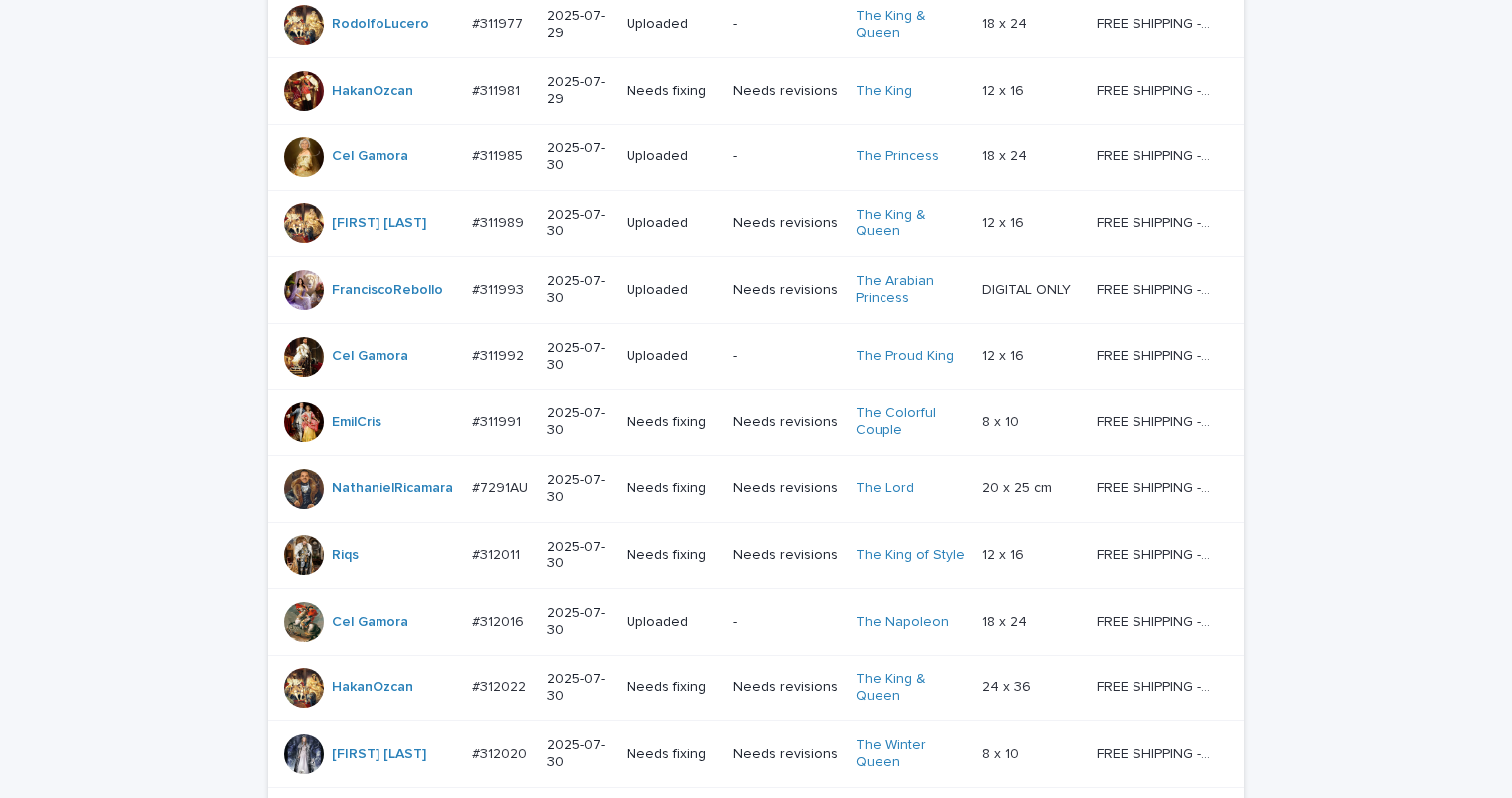 click on "Next" at bounding box center (1189, 817) 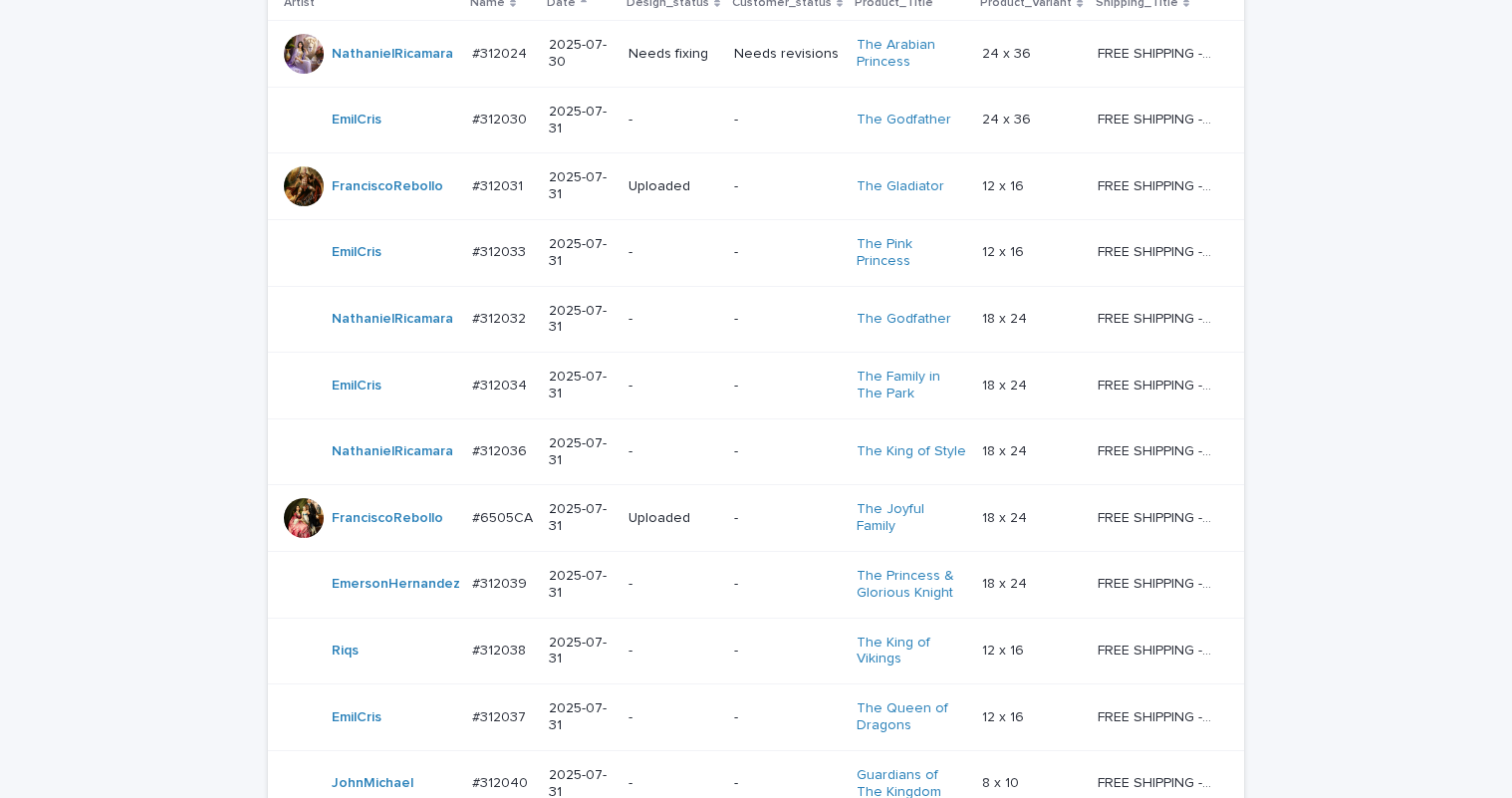 scroll, scrollTop: 0, scrollLeft: 0, axis: both 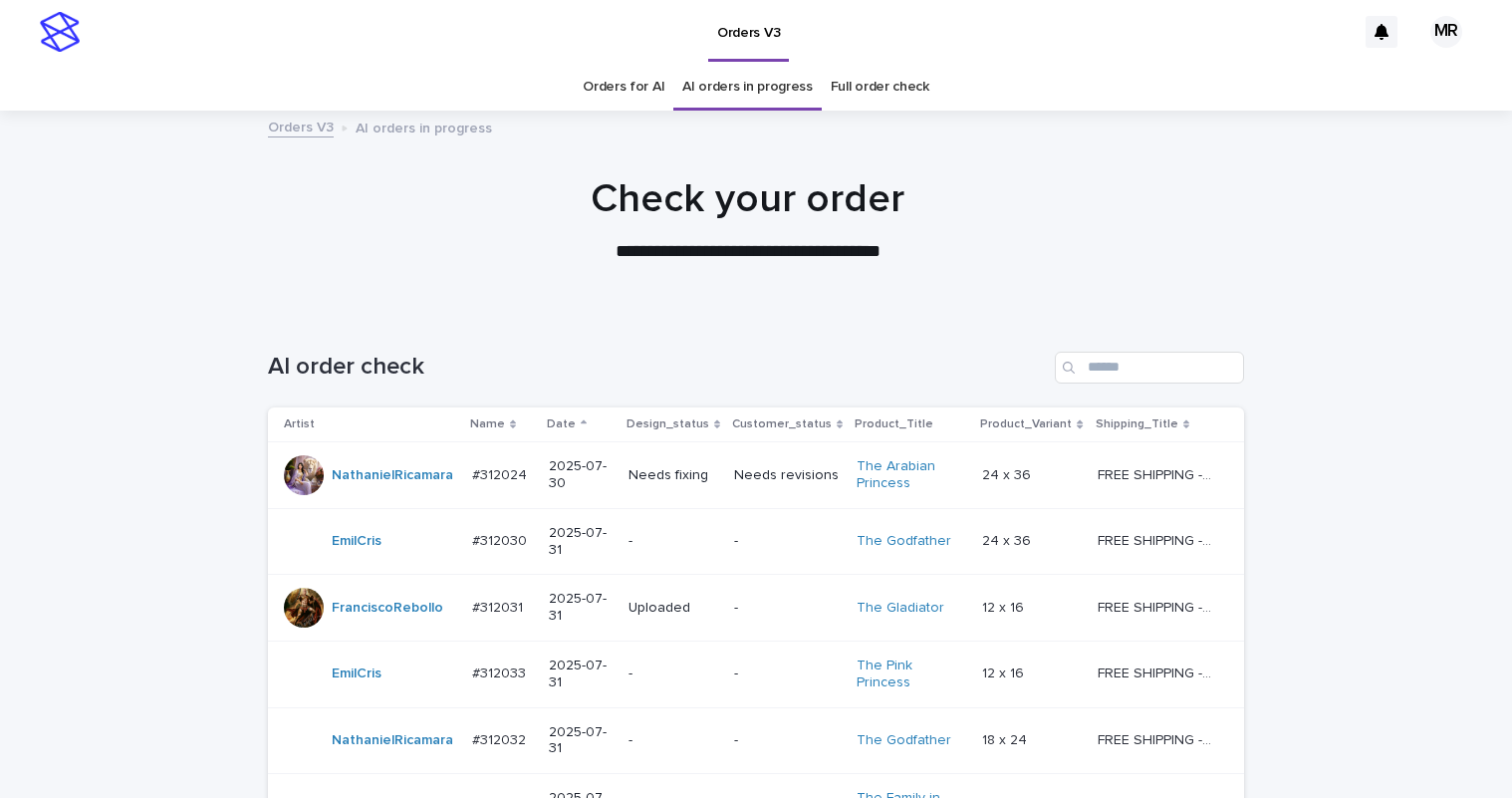 click on "Orders for AI" at bounding box center (624, 87) 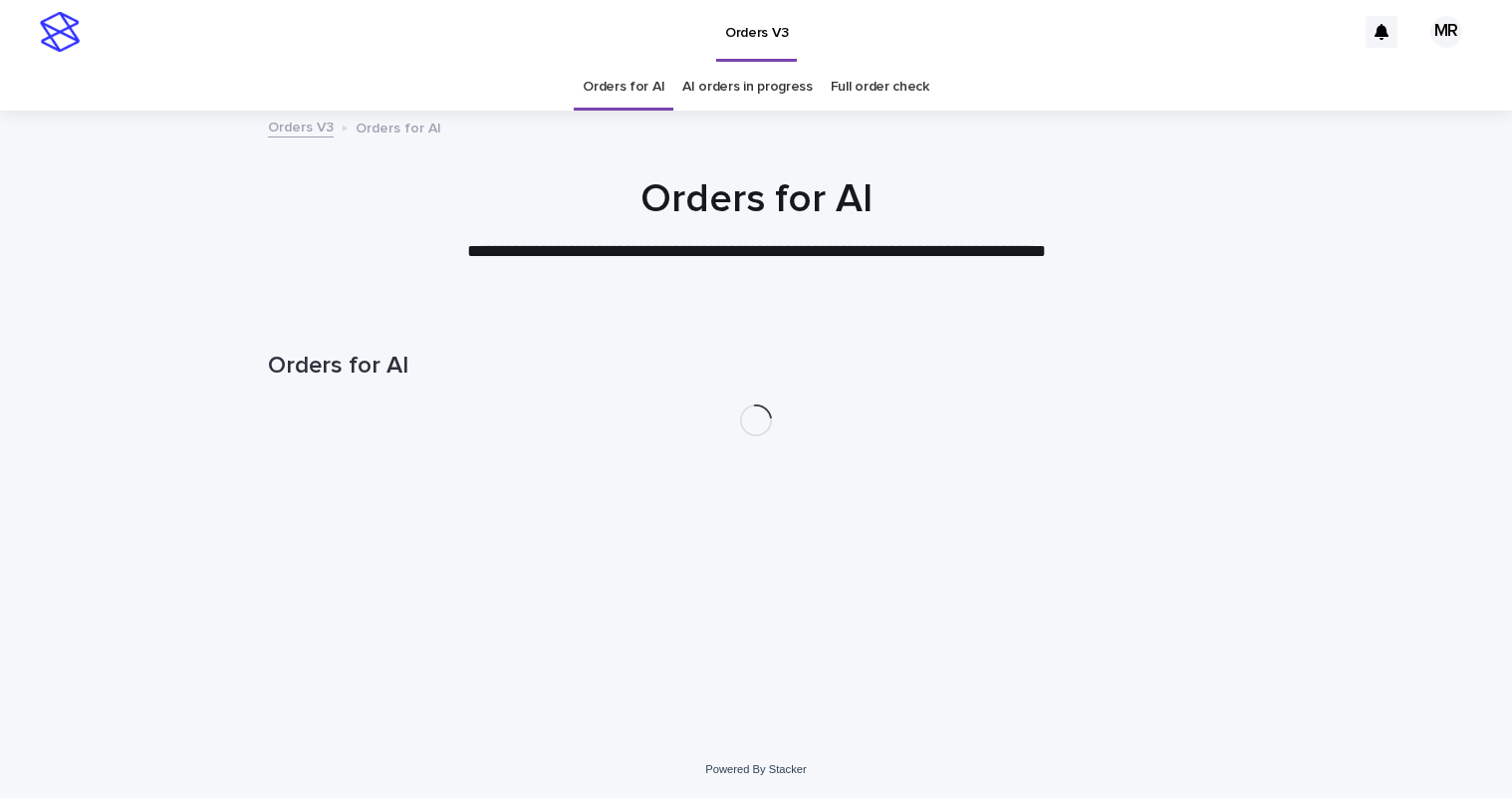 scroll, scrollTop: 0, scrollLeft: 0, axis: both 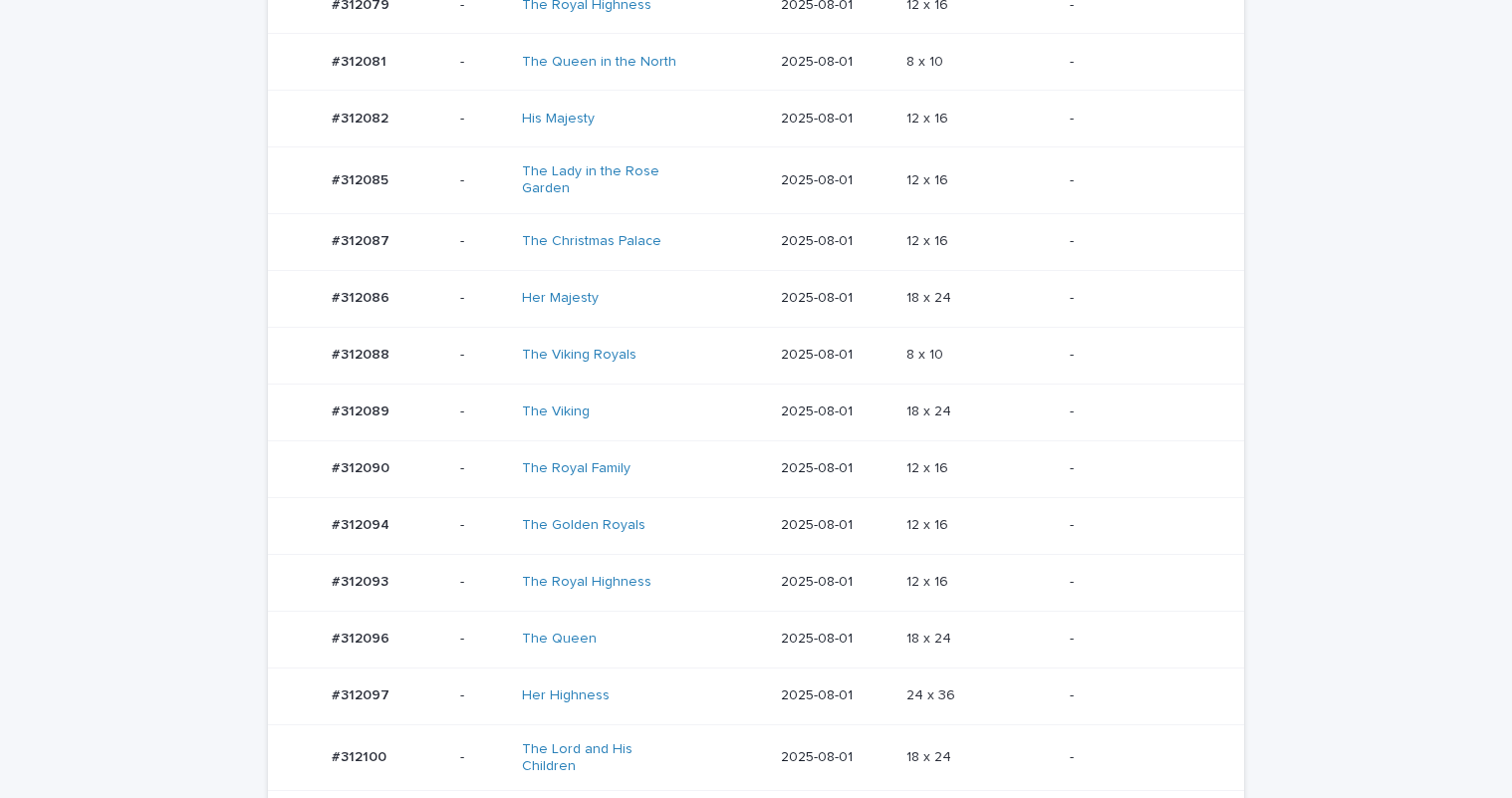 click on "The Royal Family" at bounding box center [643, 468] 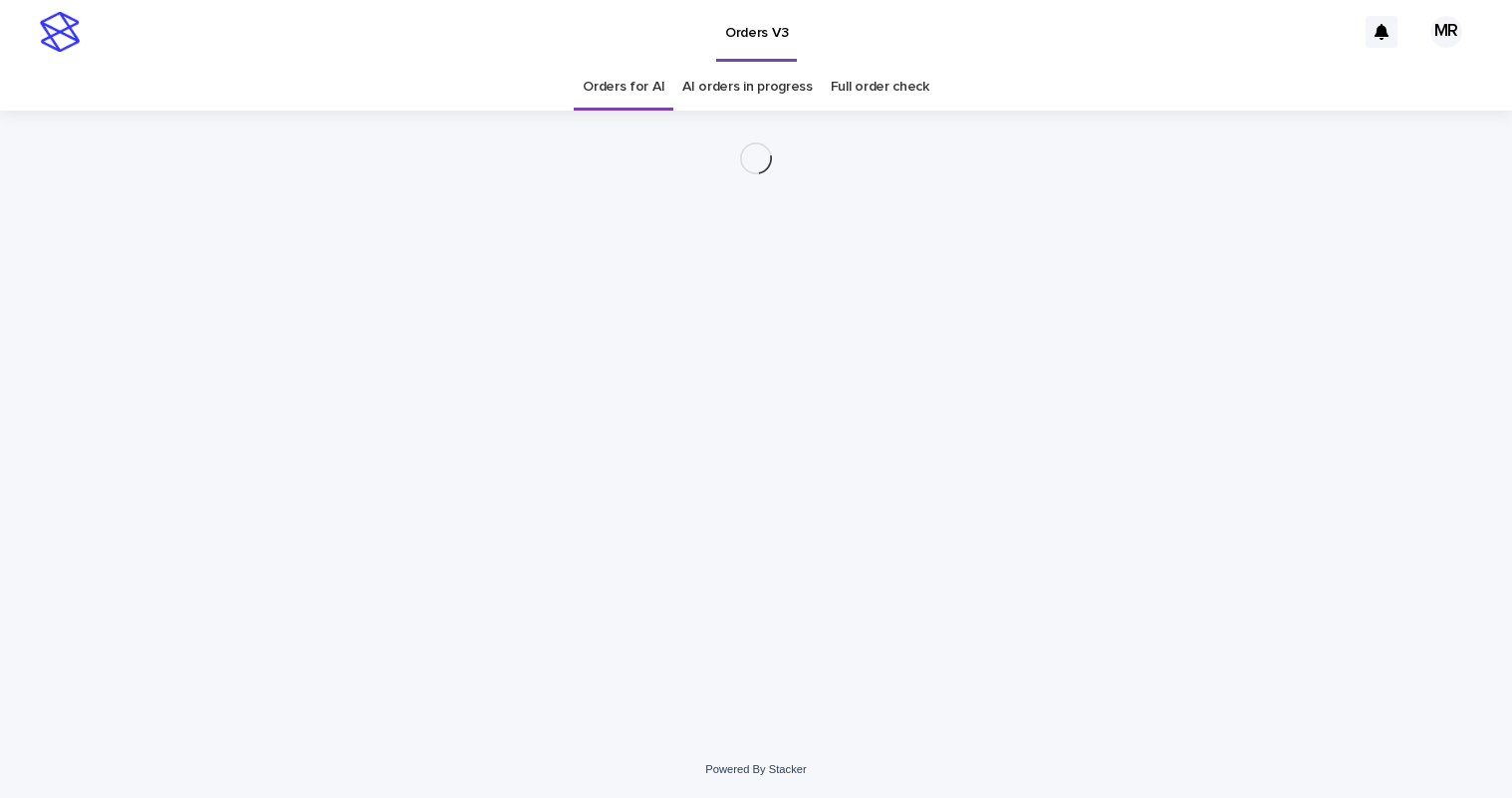 scroll, scrollTop: 0, scrollLeft: 0, axis: both 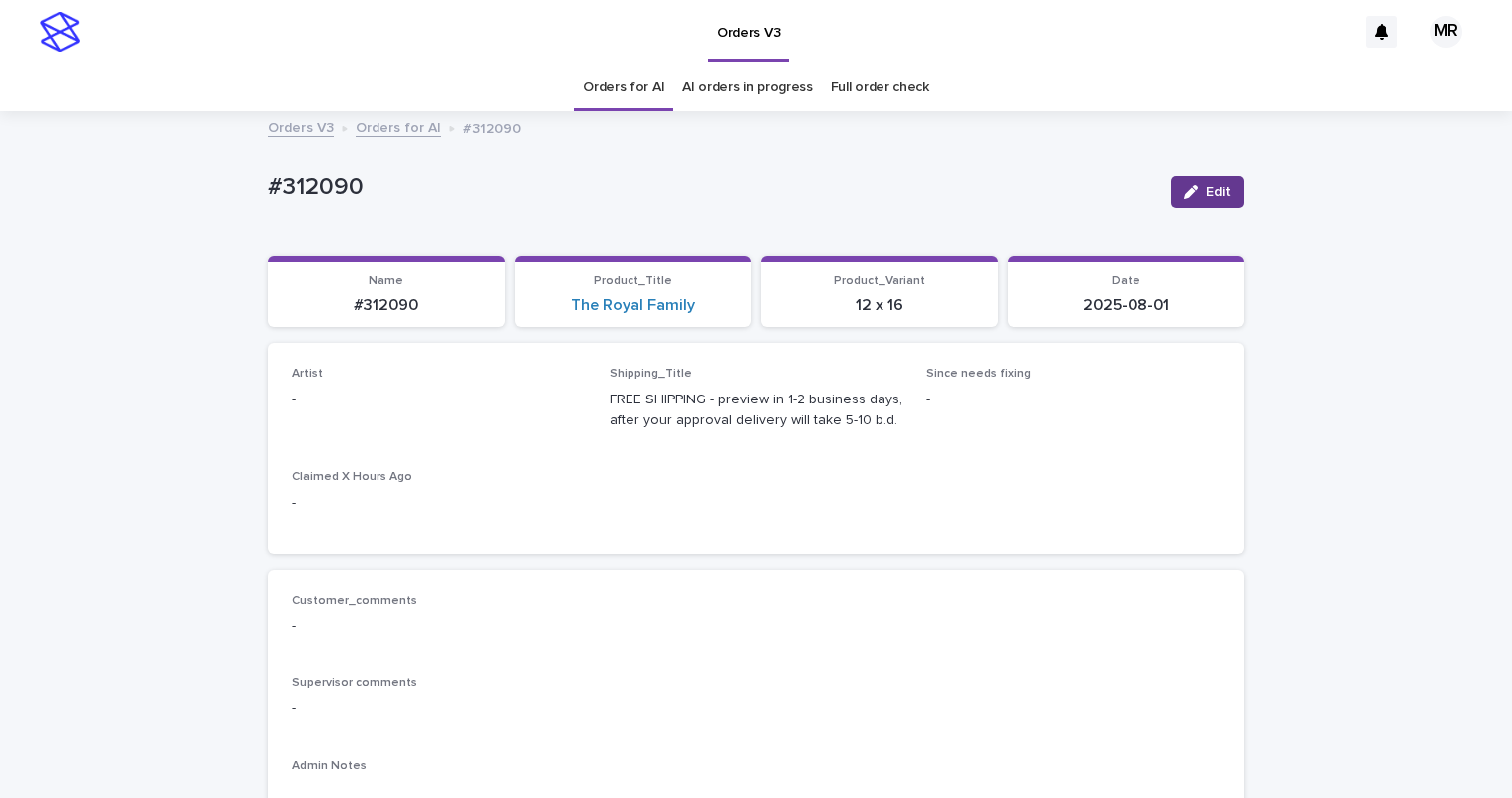 click on "Edit" at bounding box center (1218, 192) 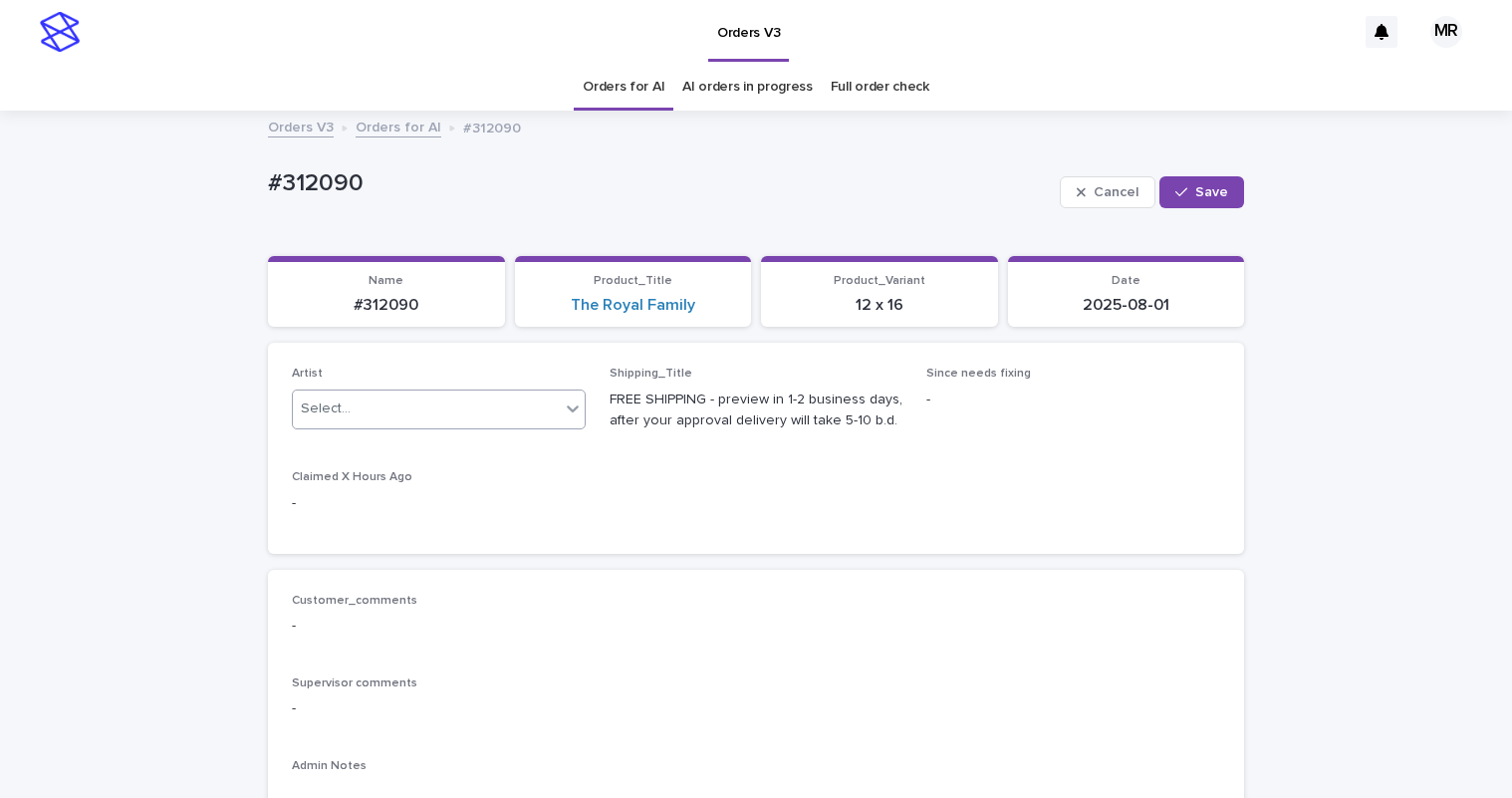 click on "Select..." at bounding box center [426, 408] 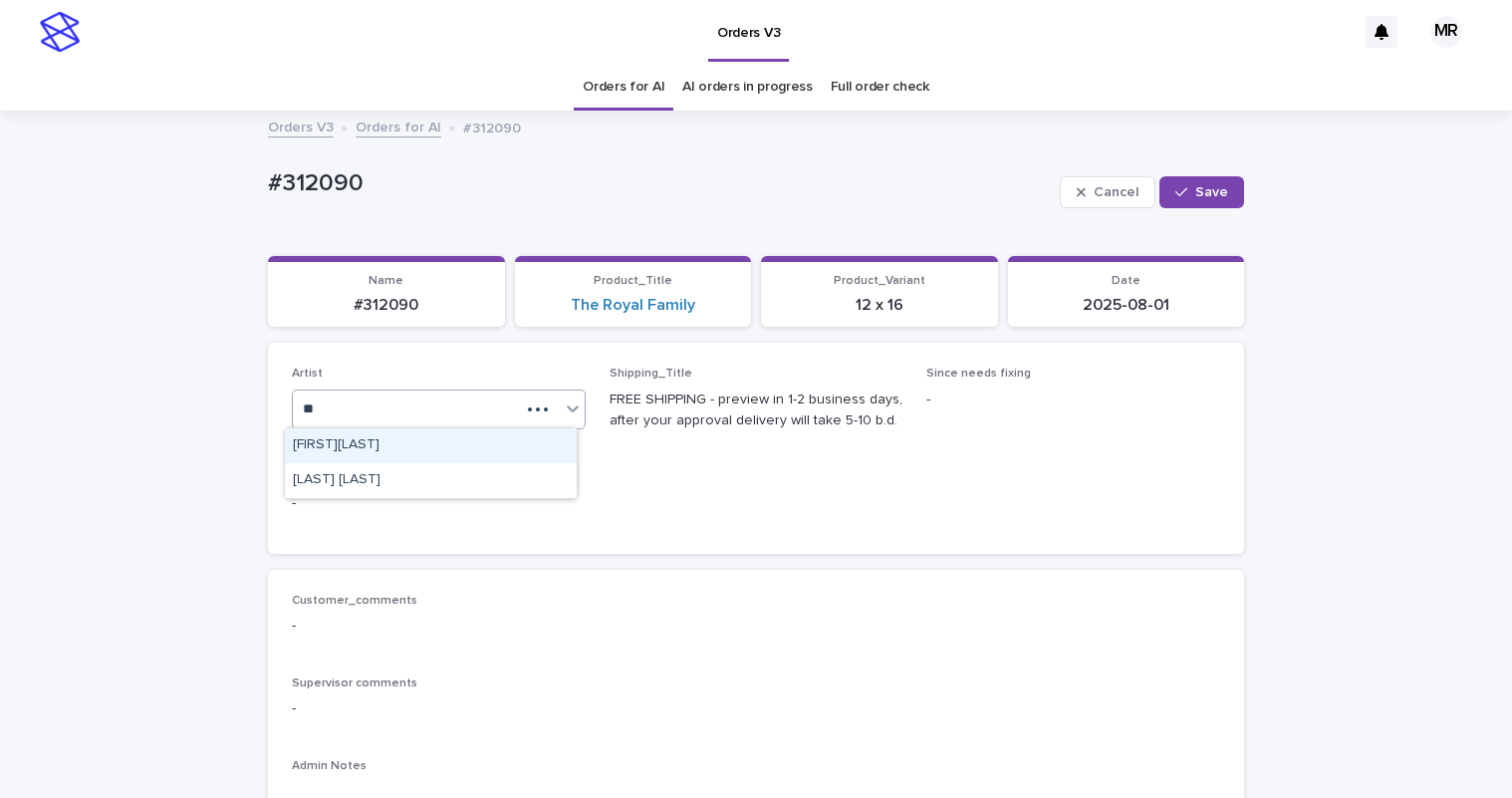 type on "***" 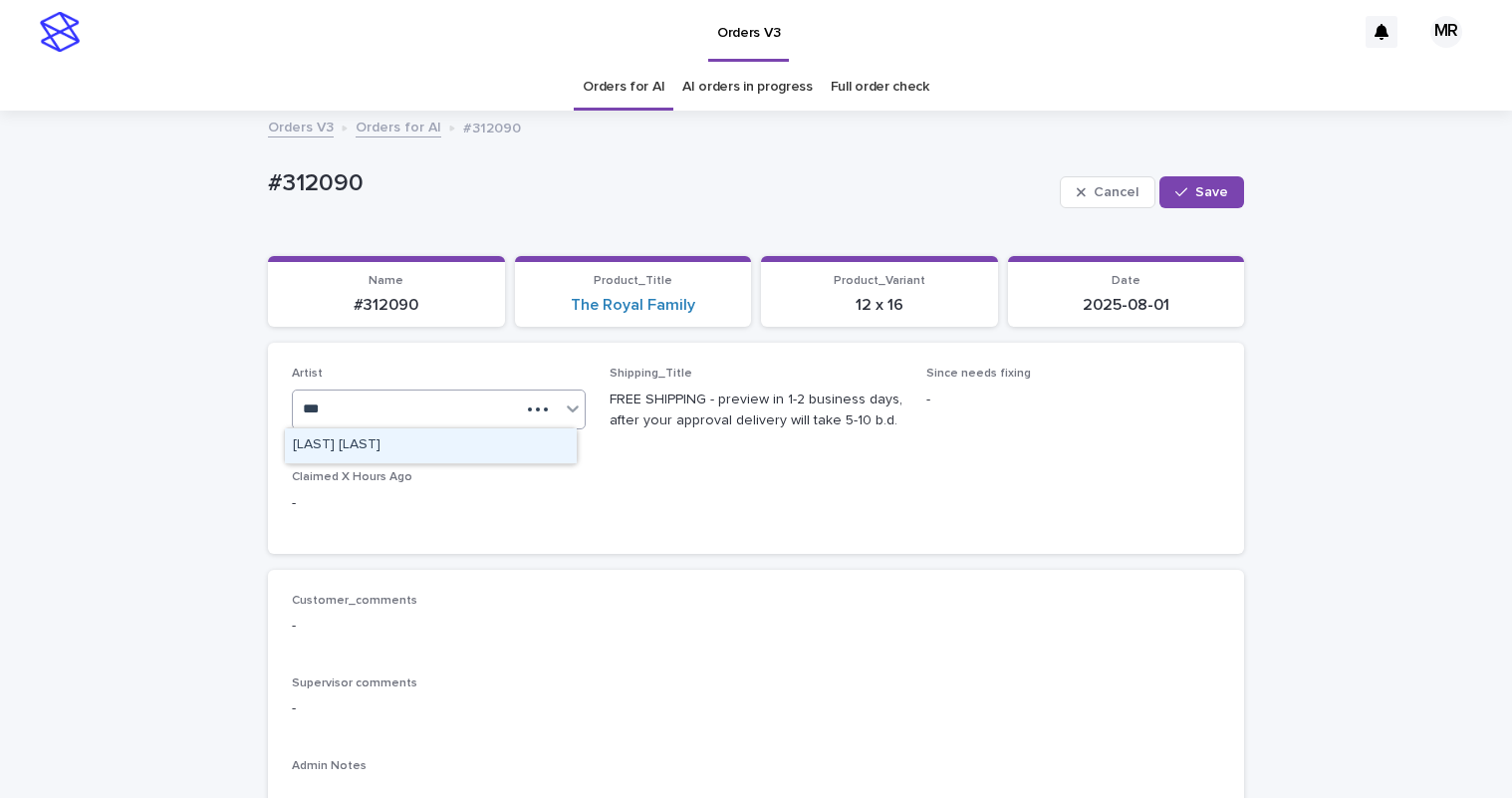 click on "[LAST] [LAST]" at bounding box center (430, 445) 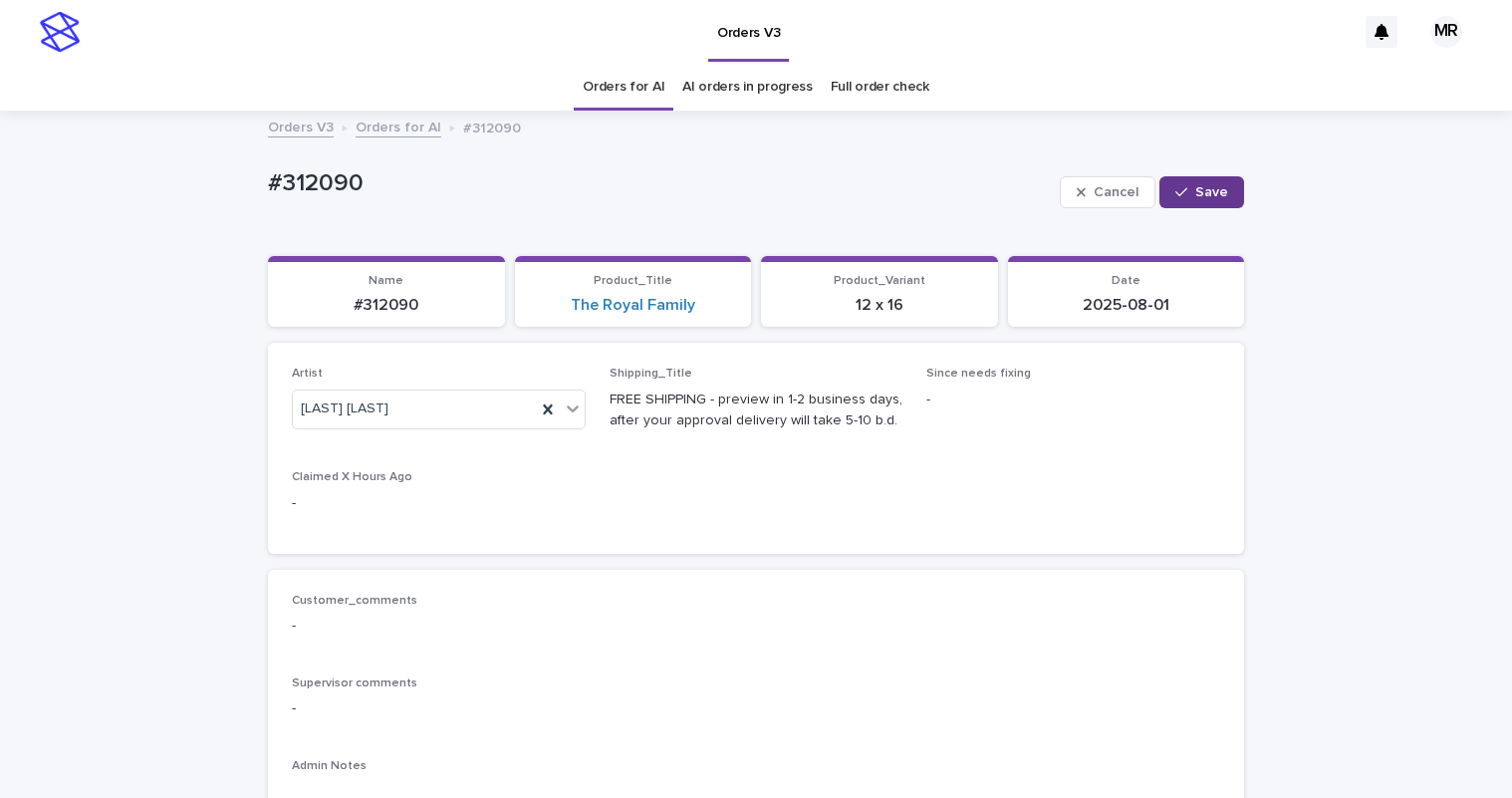 click on "Save" at bounding box center (1201, 192) 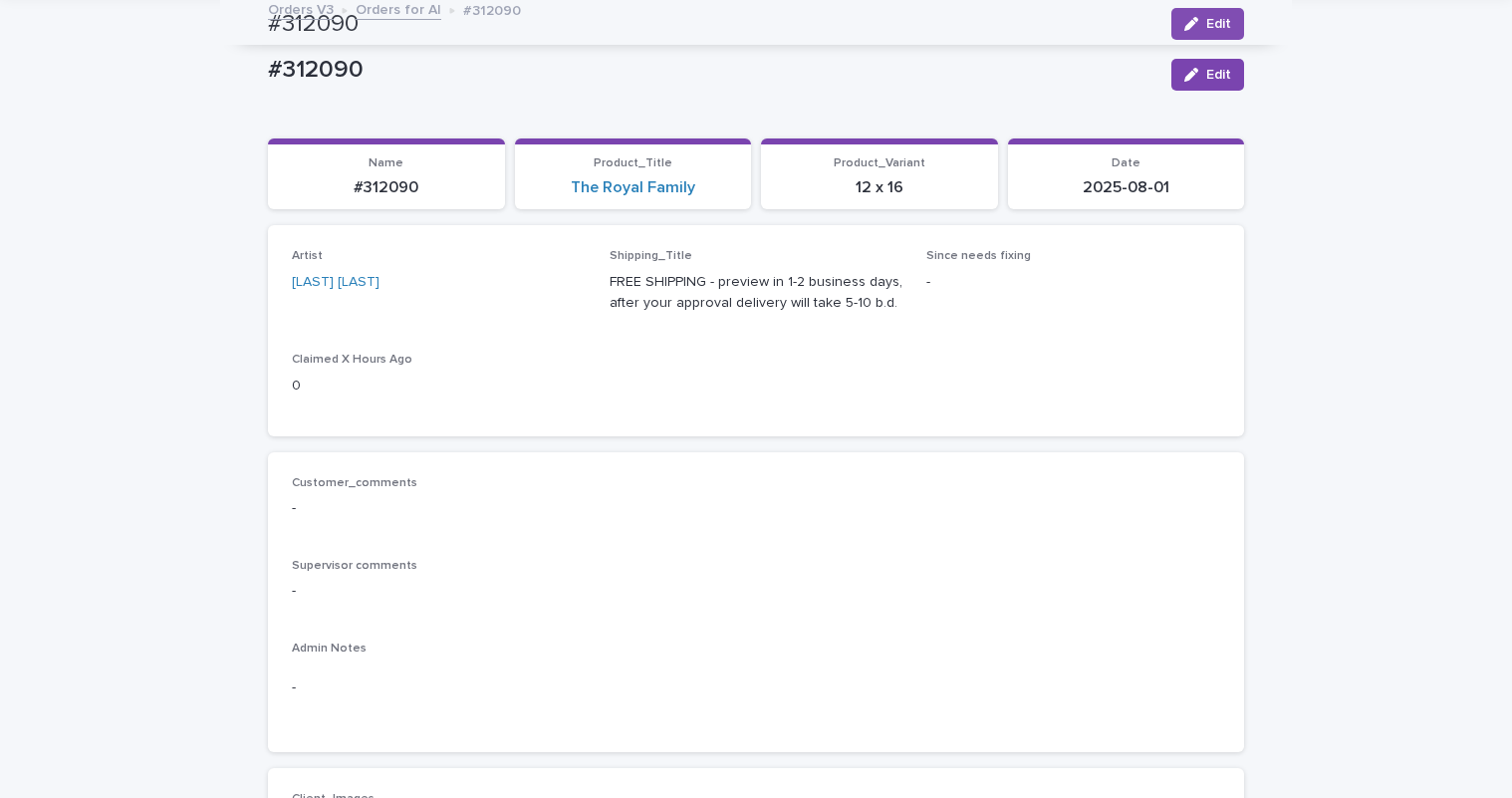 scroll, scrollTop: 0, scrollLeft: 0, axis: both 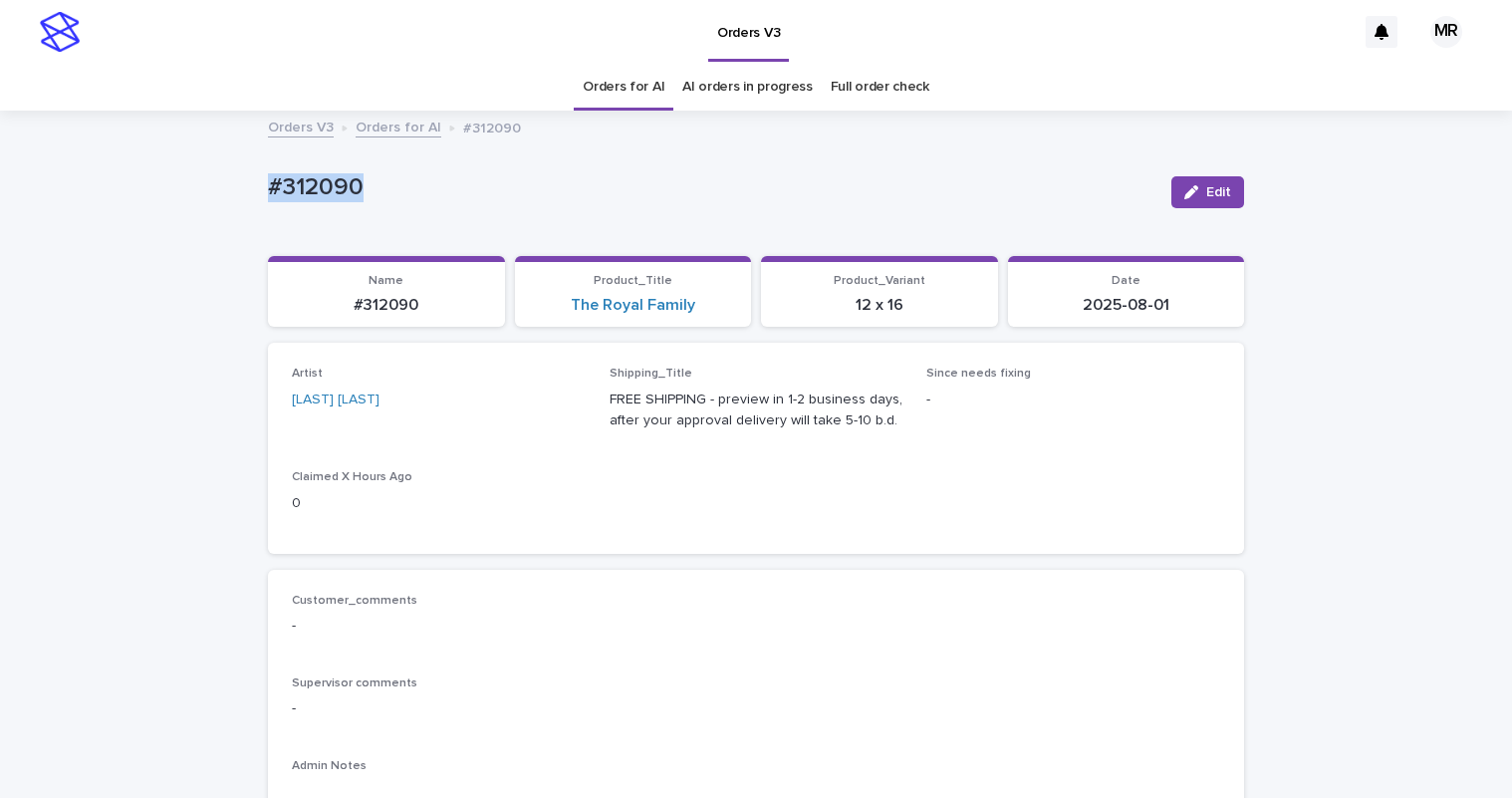 drag, startPoint x: 358, startPoint y: 188, endPoint x: 242, endPoint y: 193, distance: 116.10771 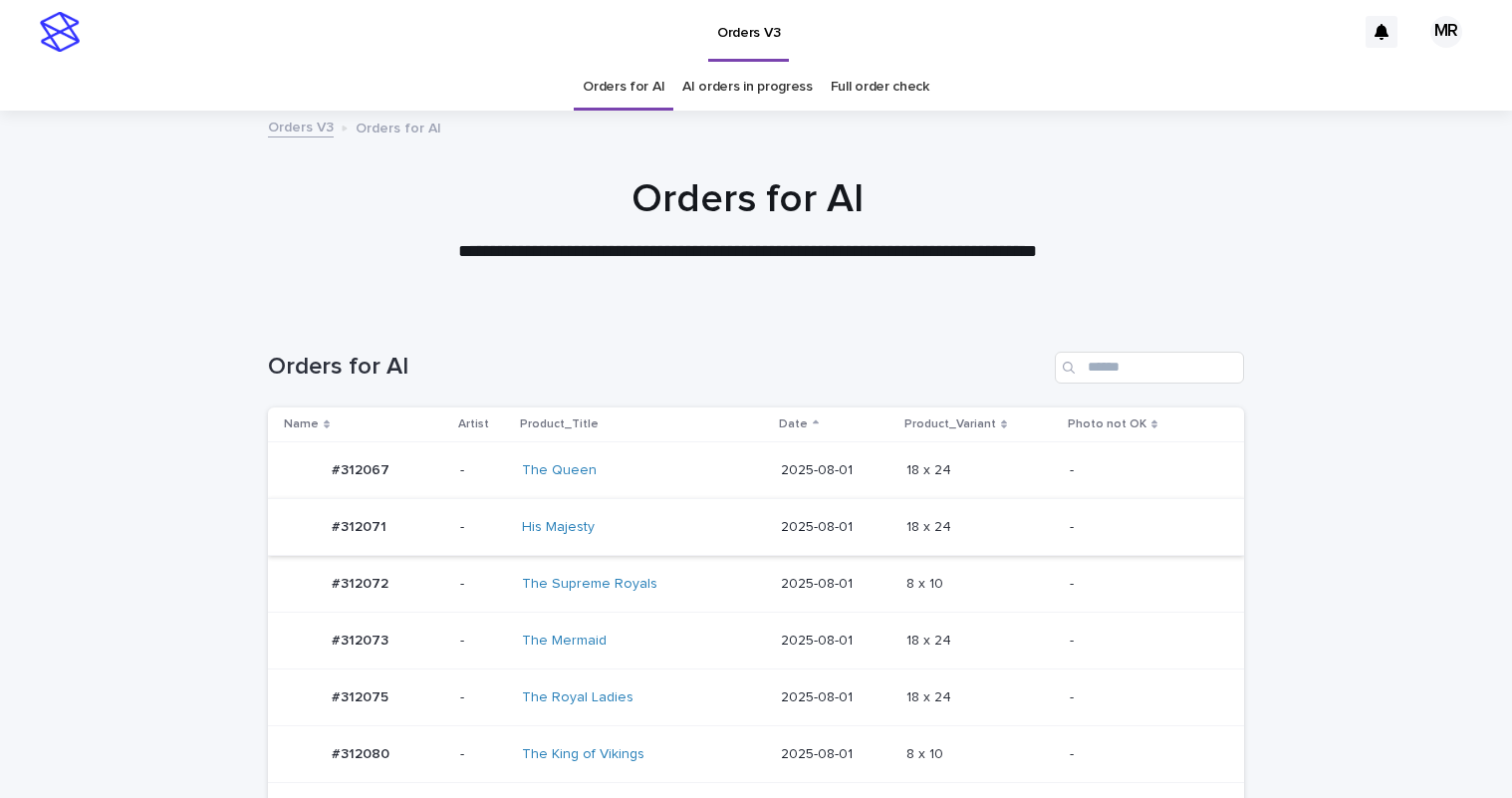 scroll, scrollTop: 0, scrollLeft: 0, axis: both 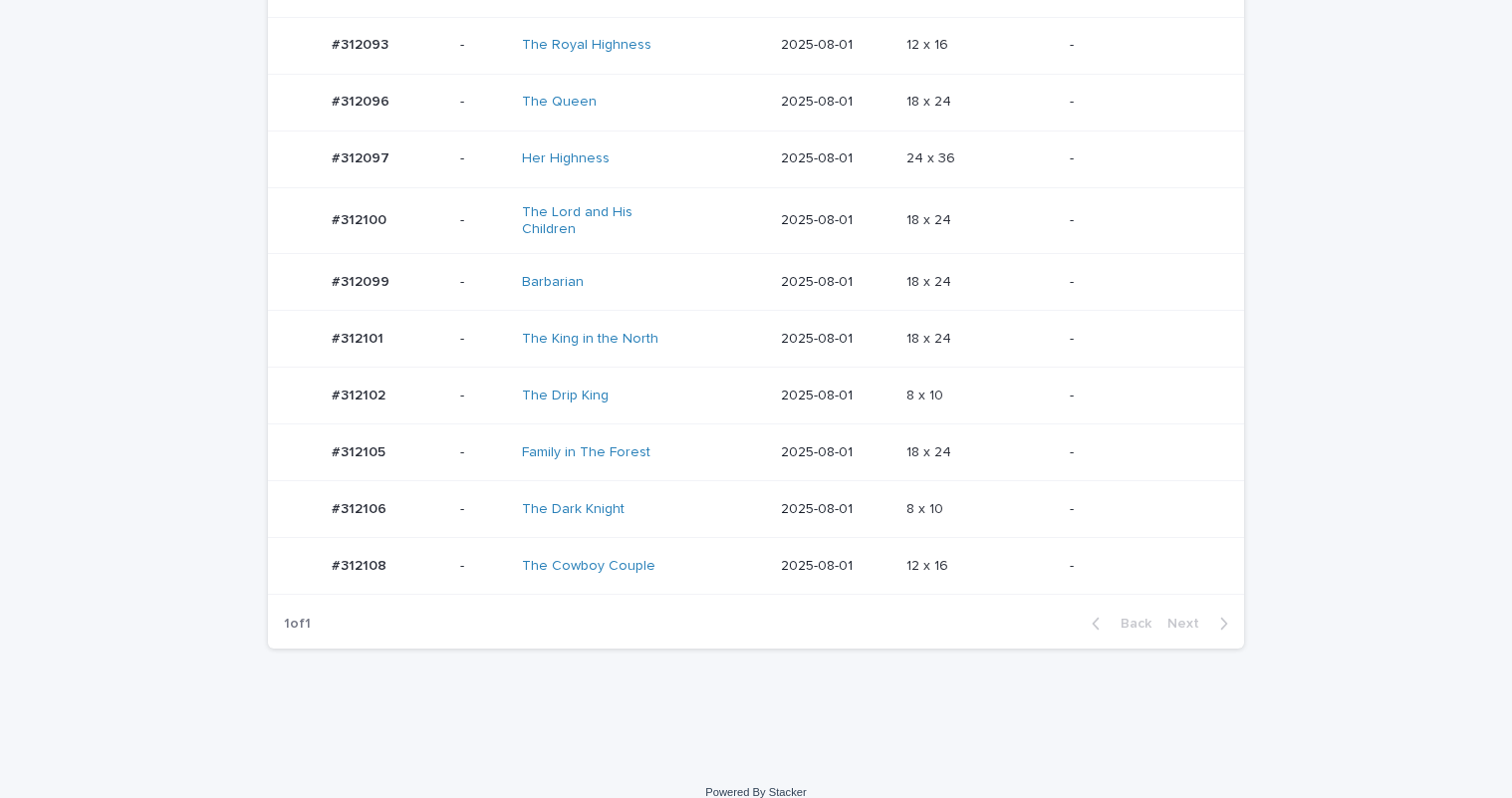 click on "The Cowboy Couple" at bounding box center [643, 566] 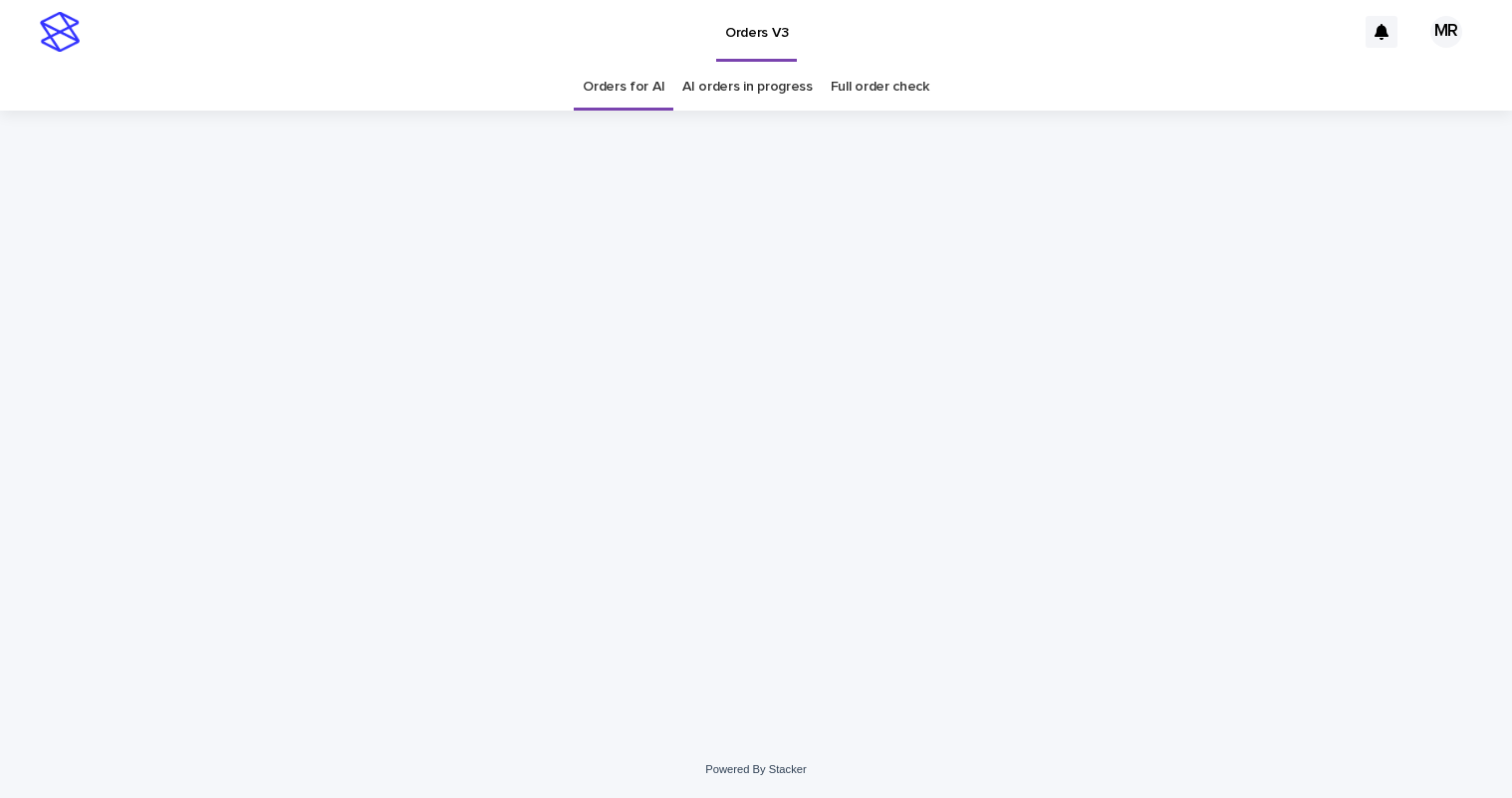 scroll, scrollTop: 0, scrollLeft: 0, axis: both 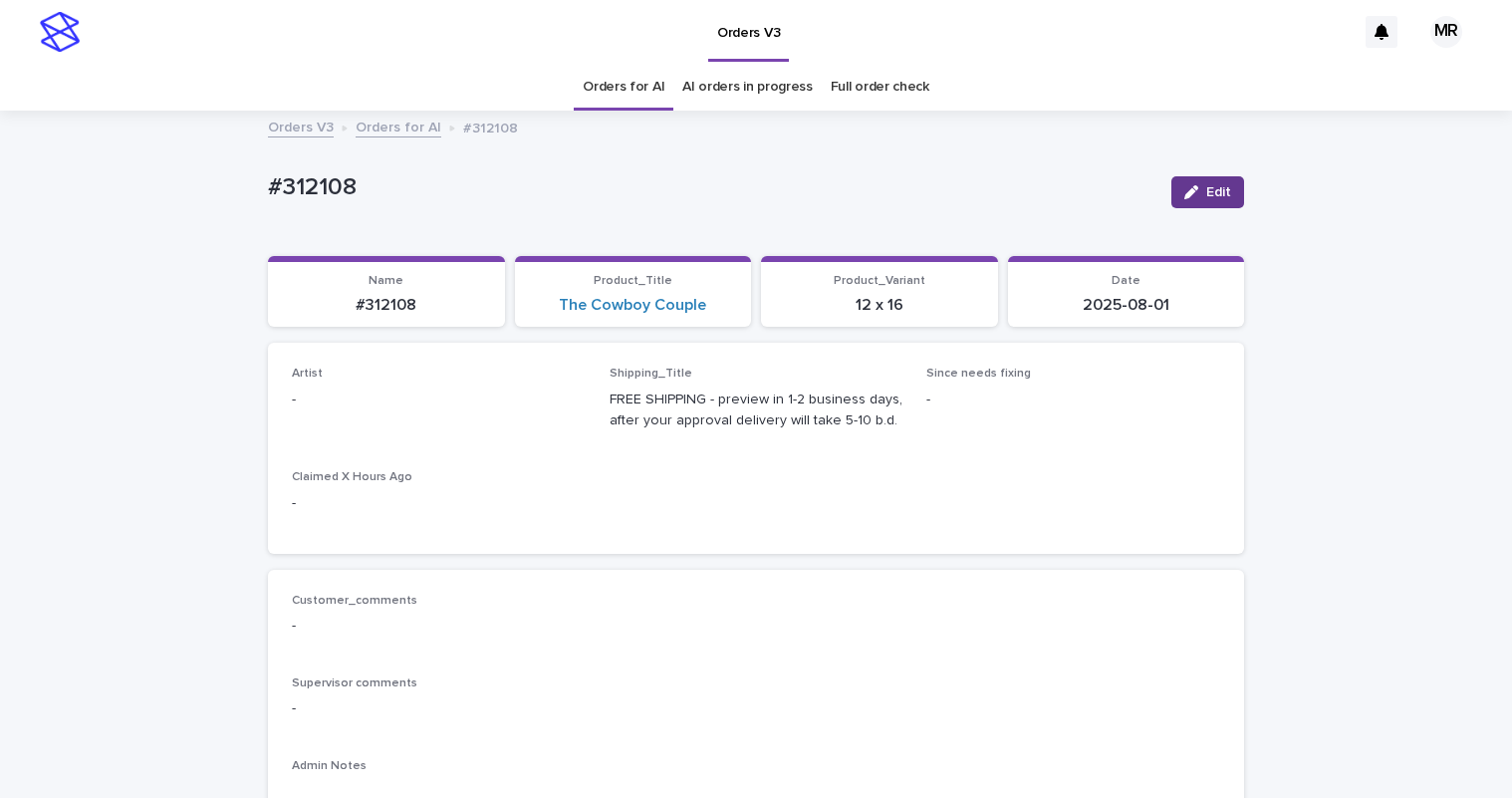 click on "Edit" at bounding box center [1207, 192] 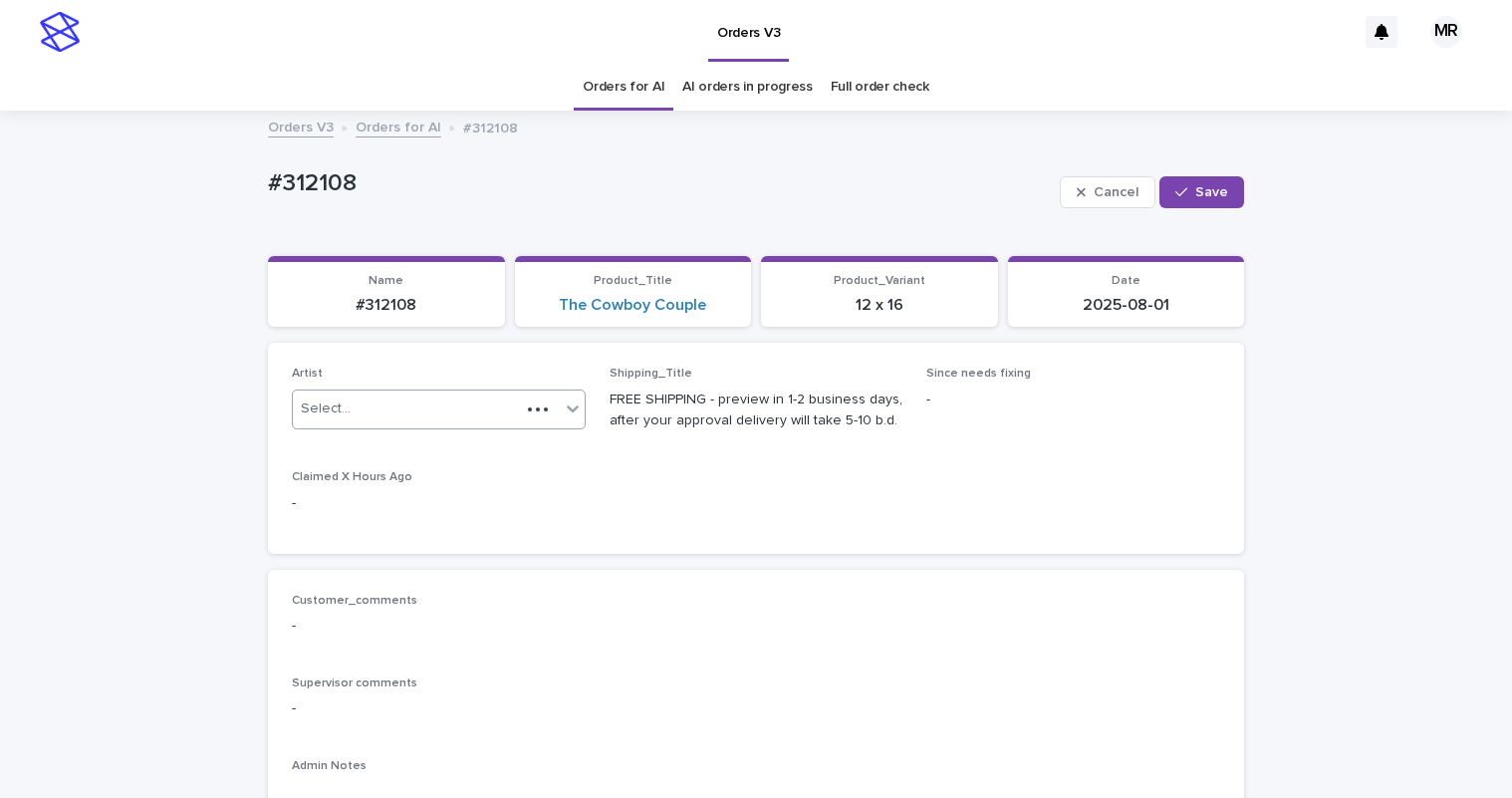 click on "Select..." at bounding box center [406, 408] 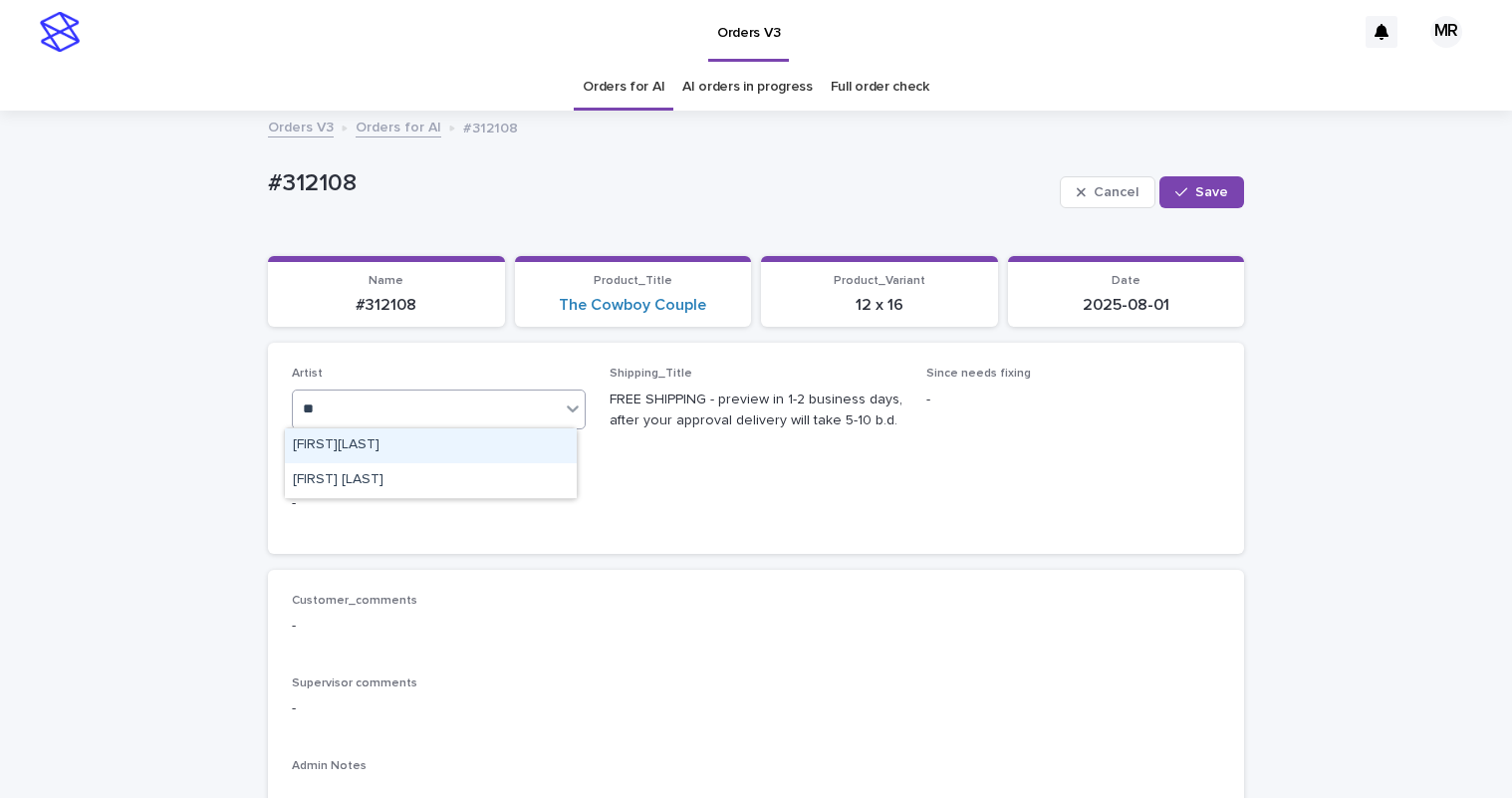 type on "***" 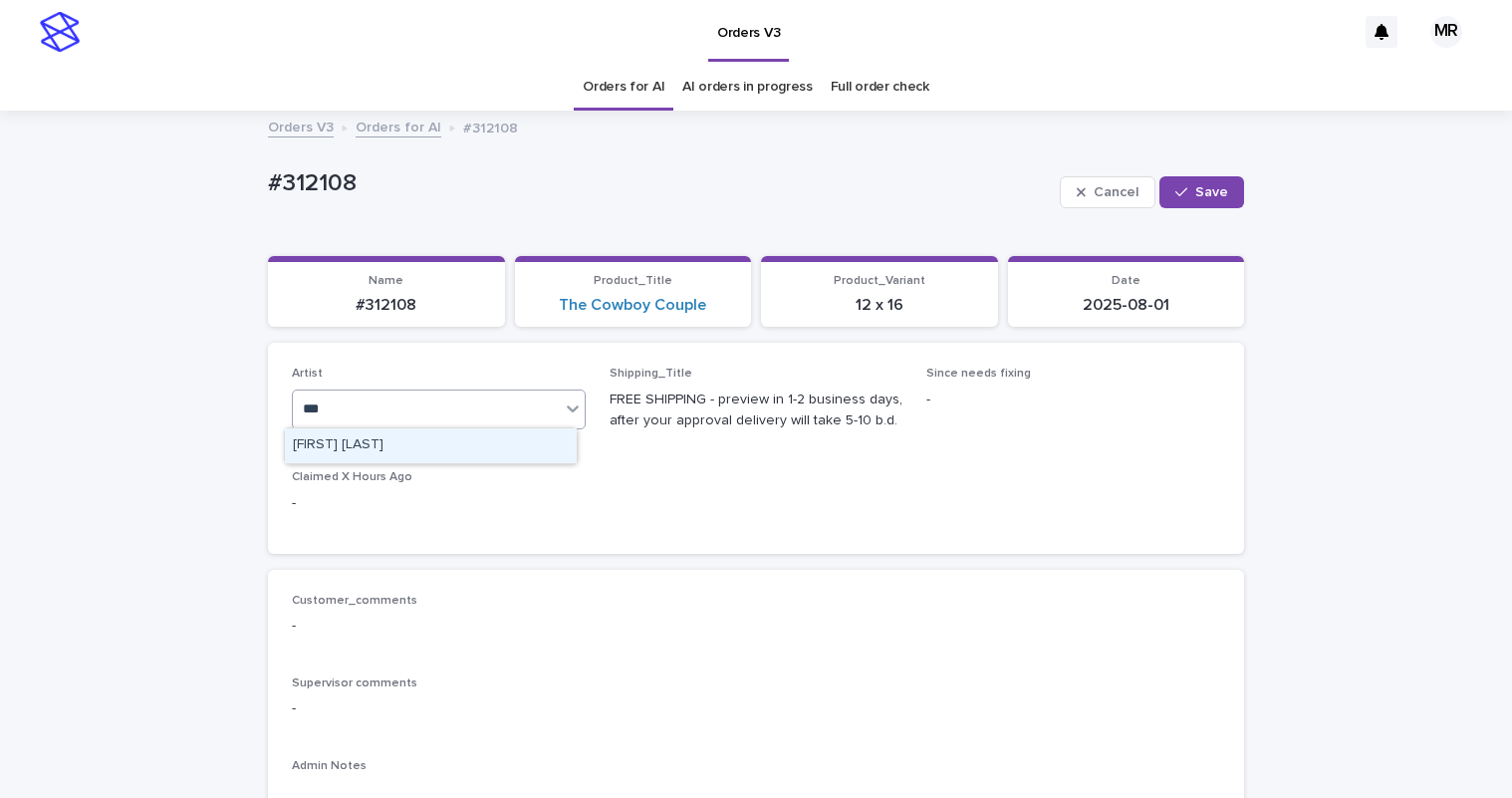 click on "[LAST]" at bounding box center (430, 445) 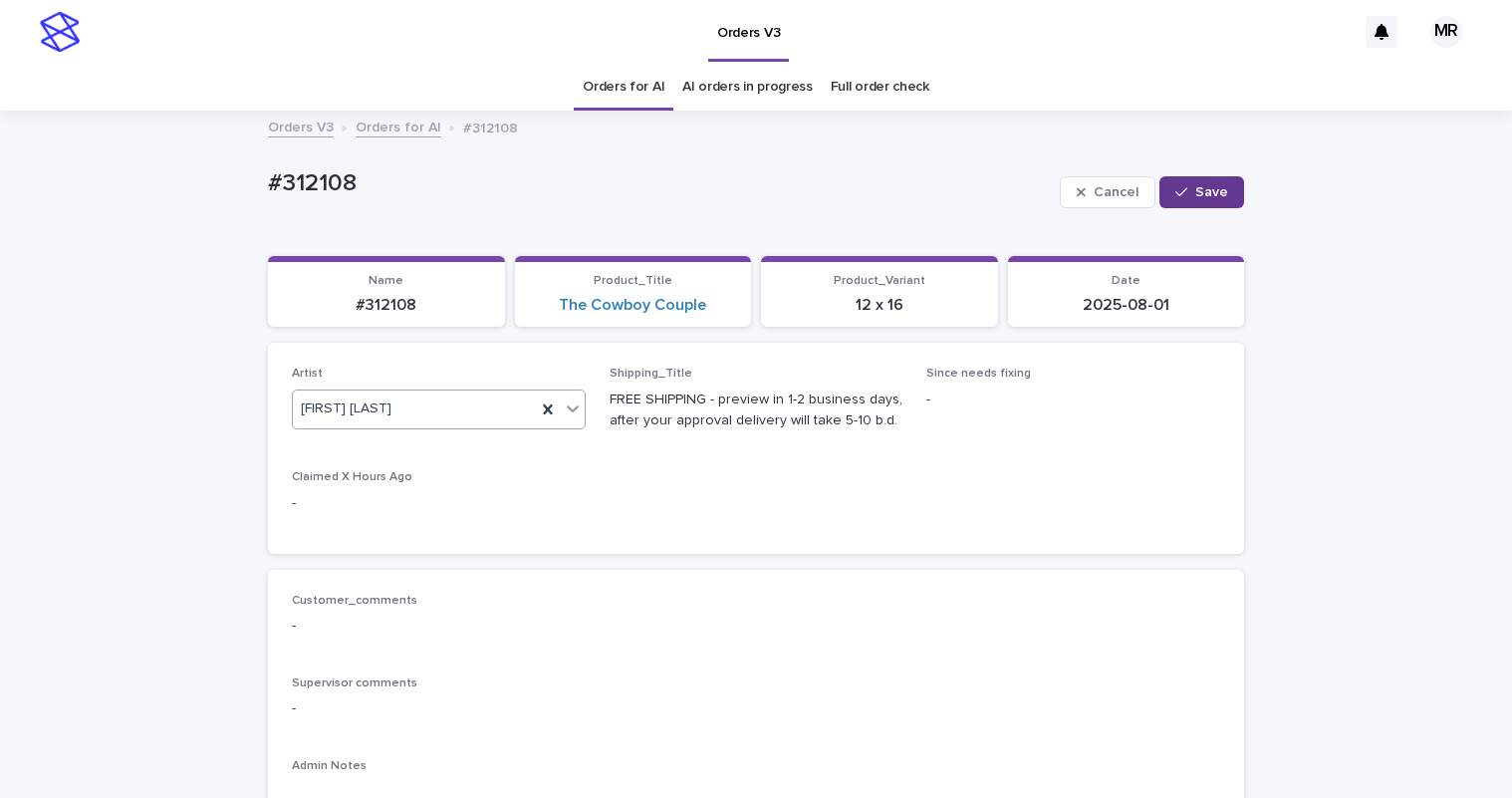 click on "Save" at bounding box center (1211, 192) 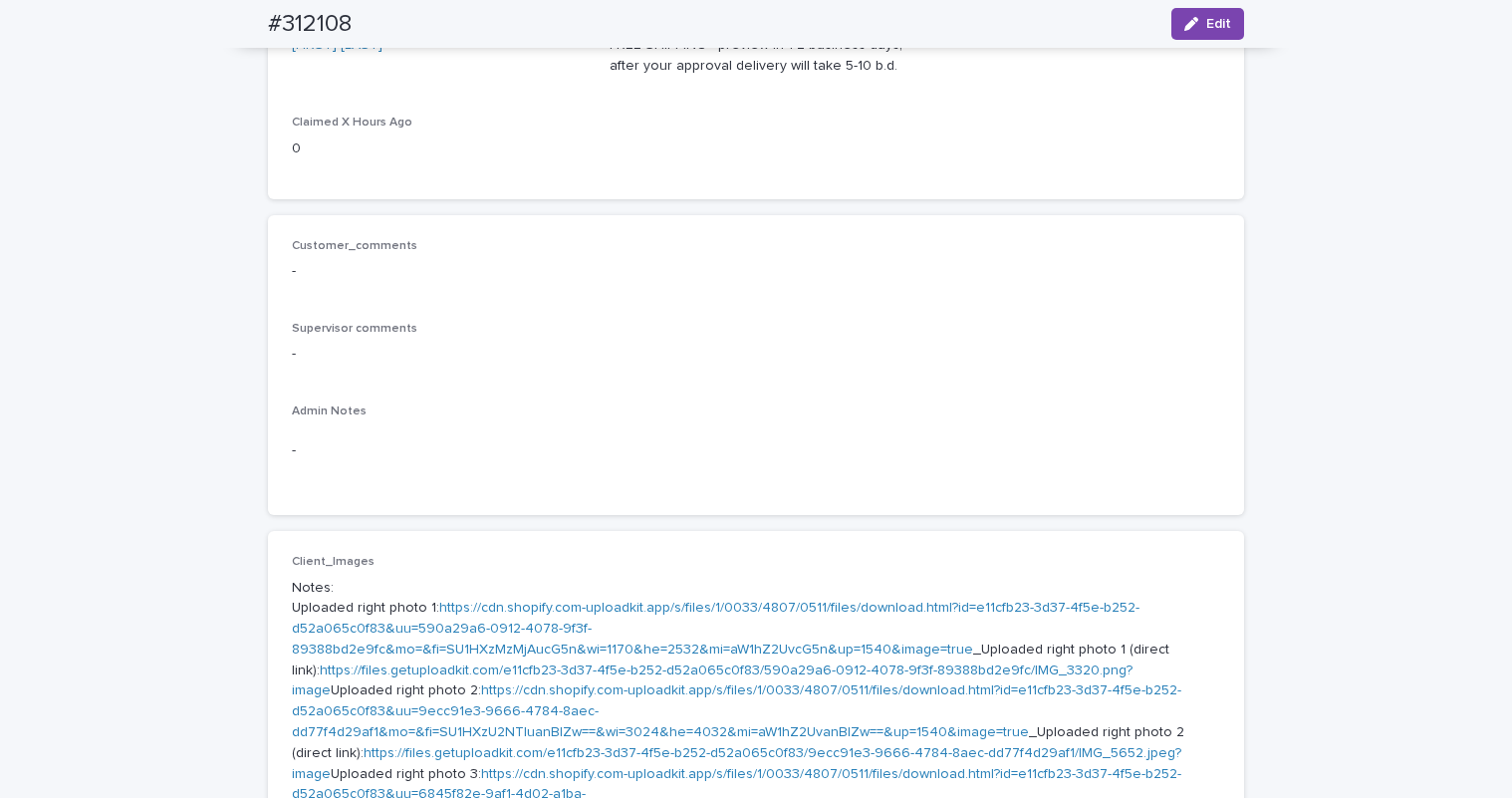 scroll, scrollTop: 0, scrollLeft: 0, axis: both 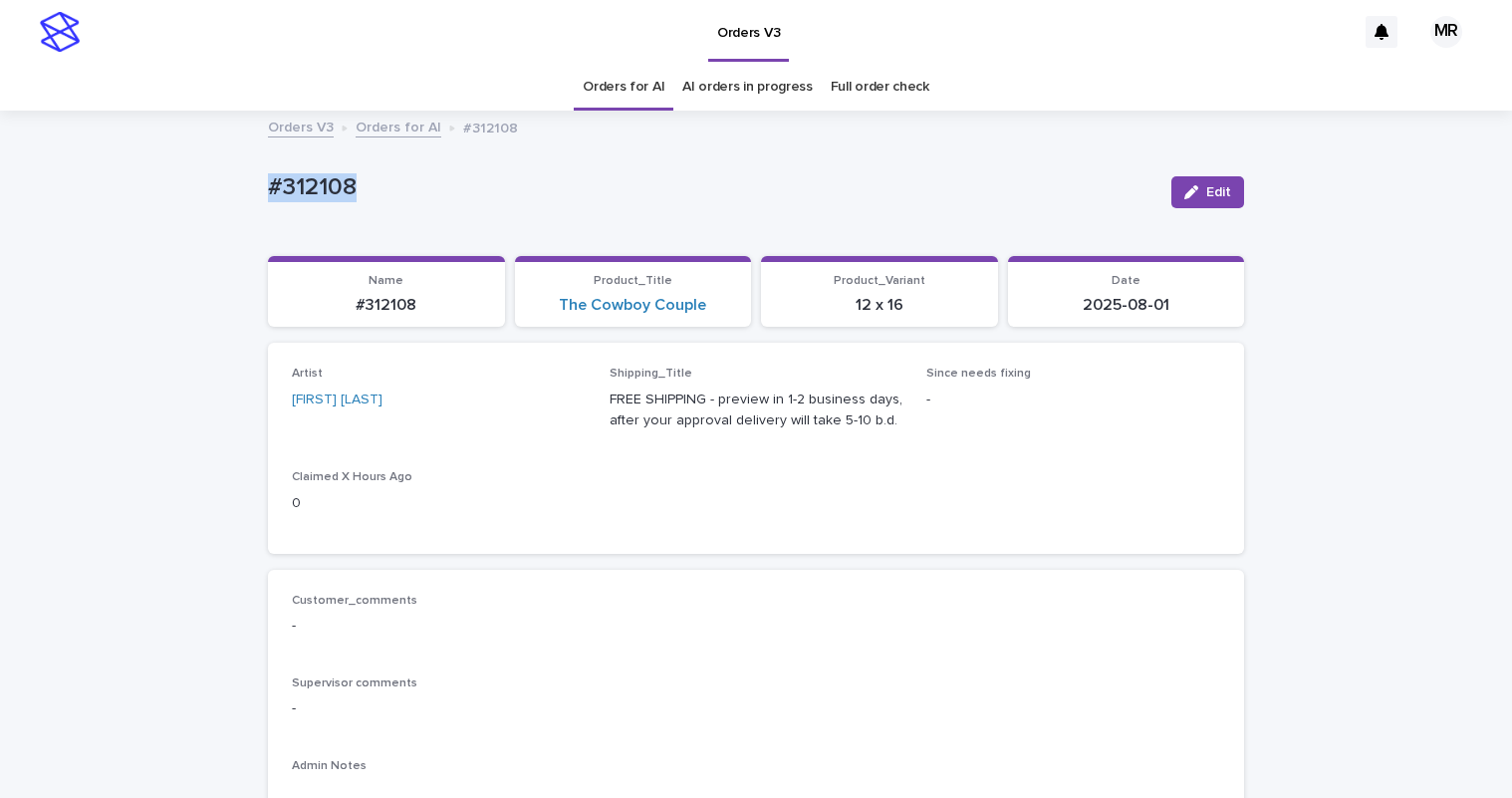 drag, startPoint x: 358, startPoint y: 187, endPoint x: 147, endPoint y: 185, distance: 211.00948 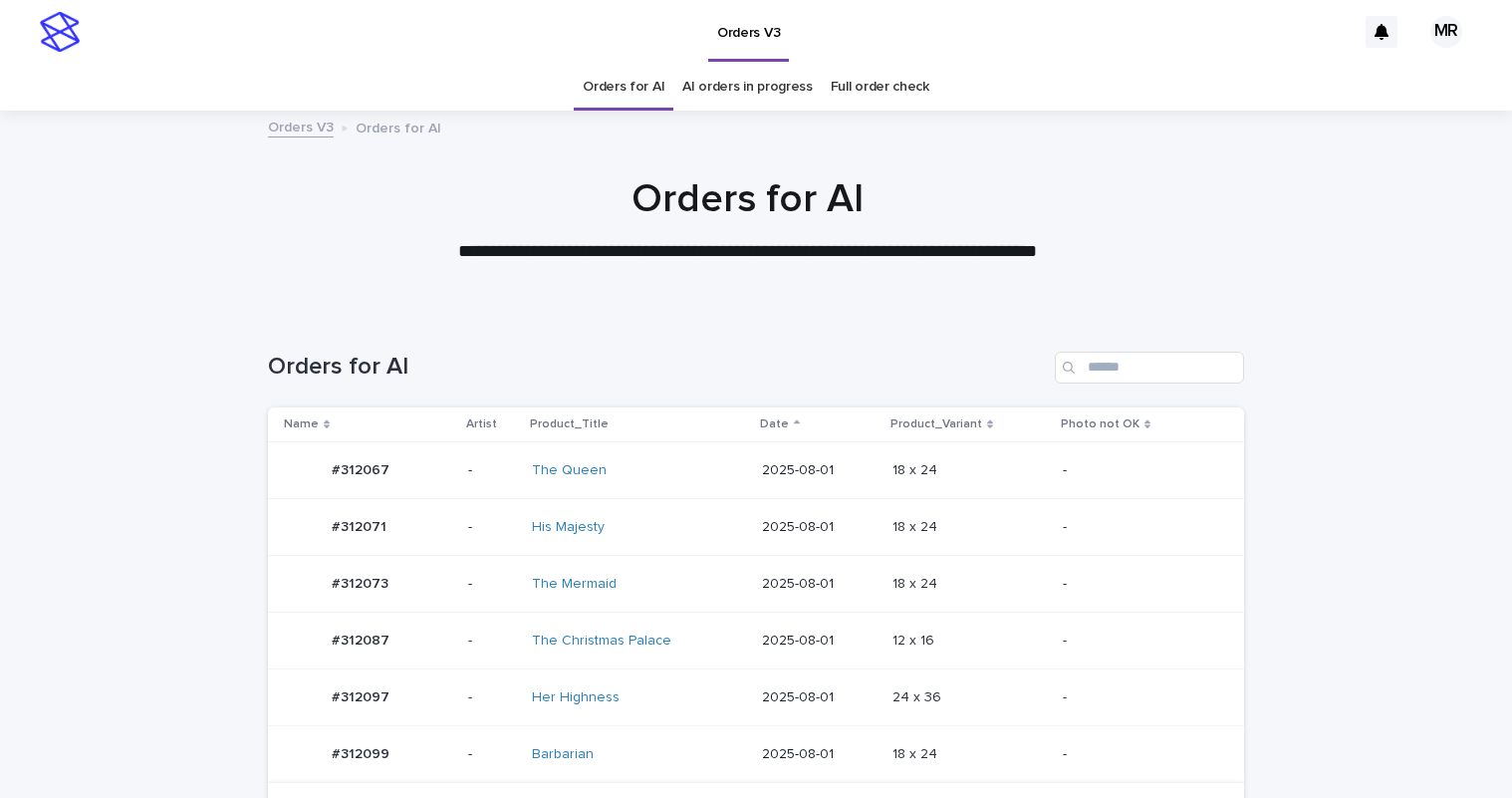 scroll, scrollTop: 0, scrollLeft: 0, axis: both 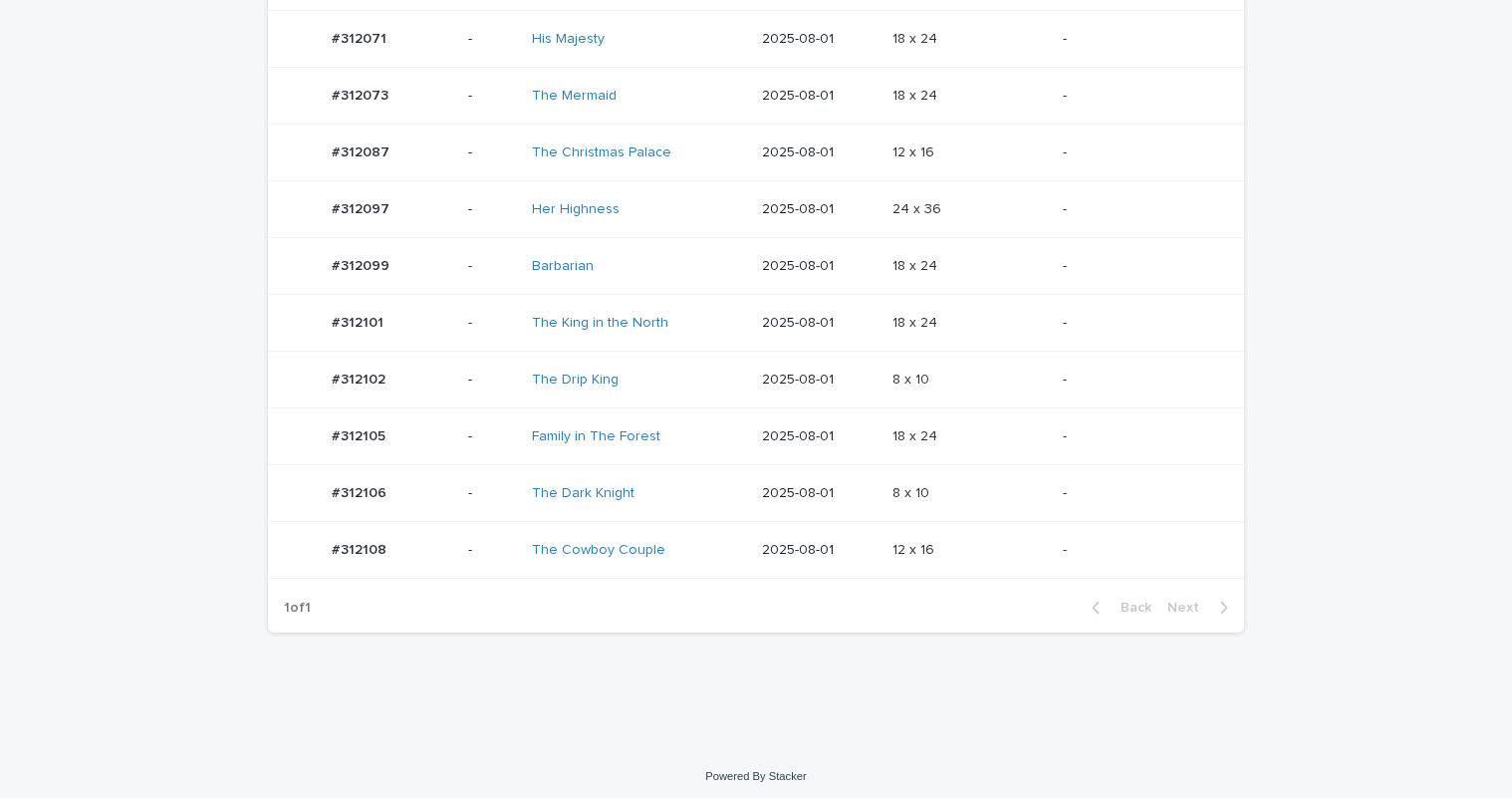 click on "The Drip King" at bounding box center [638, 380] 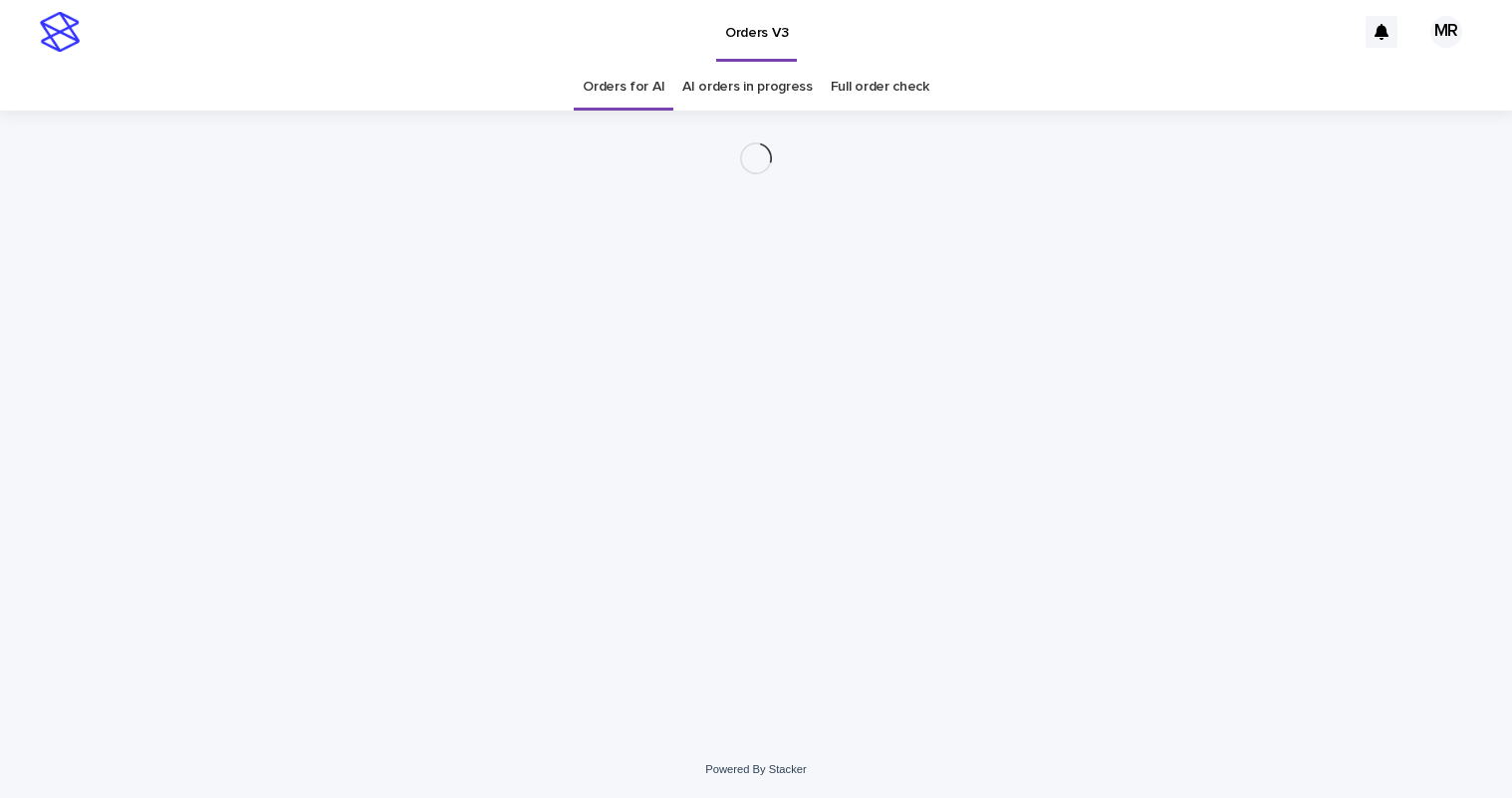 scroll, scrollTop: 0, scrollLeft: 0, axis: both 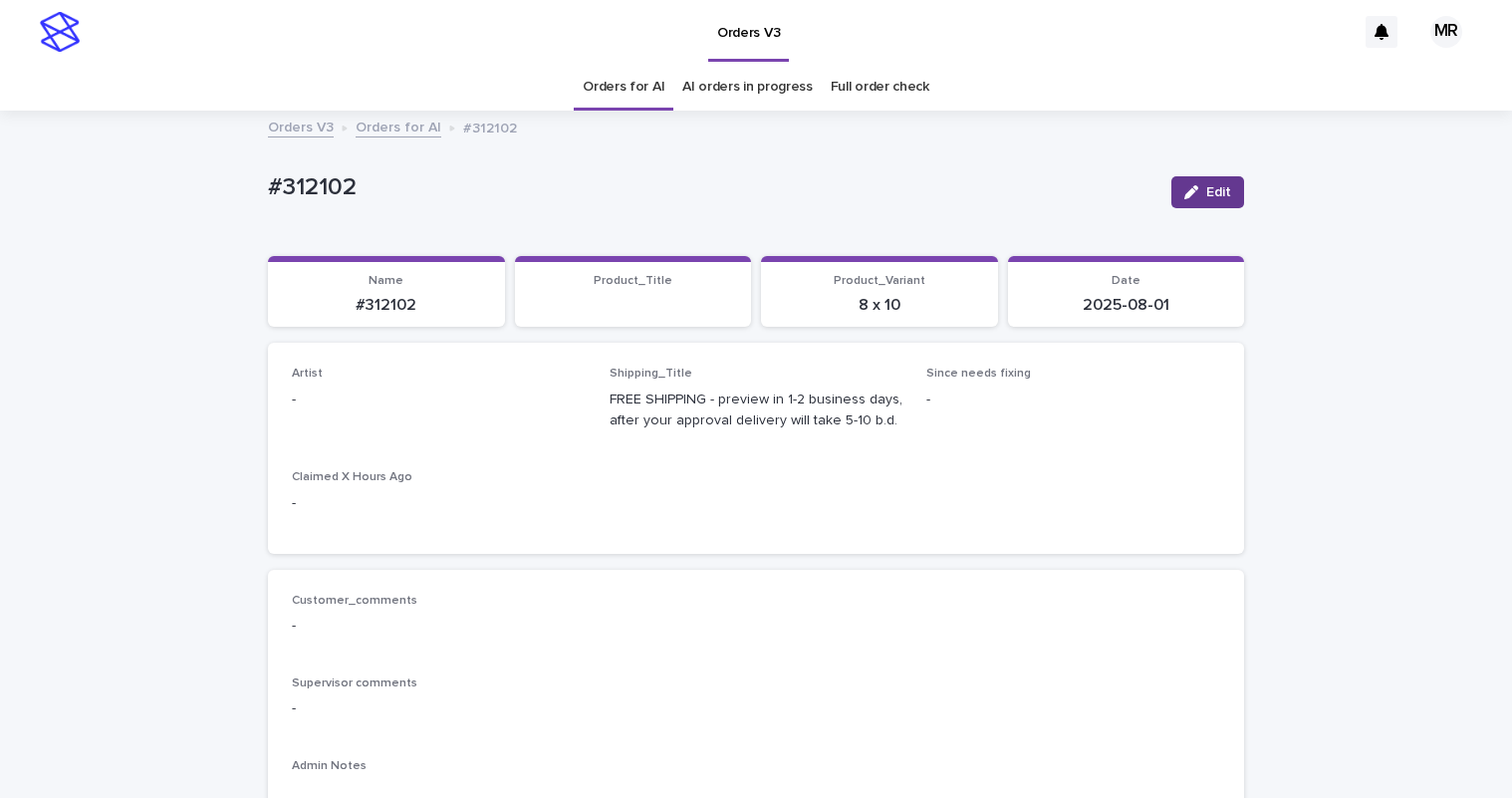 drag, startPoint x: 1185, startPoint y: 195, endPoint x: 377, endPoint y: 446, distance: 846.08806 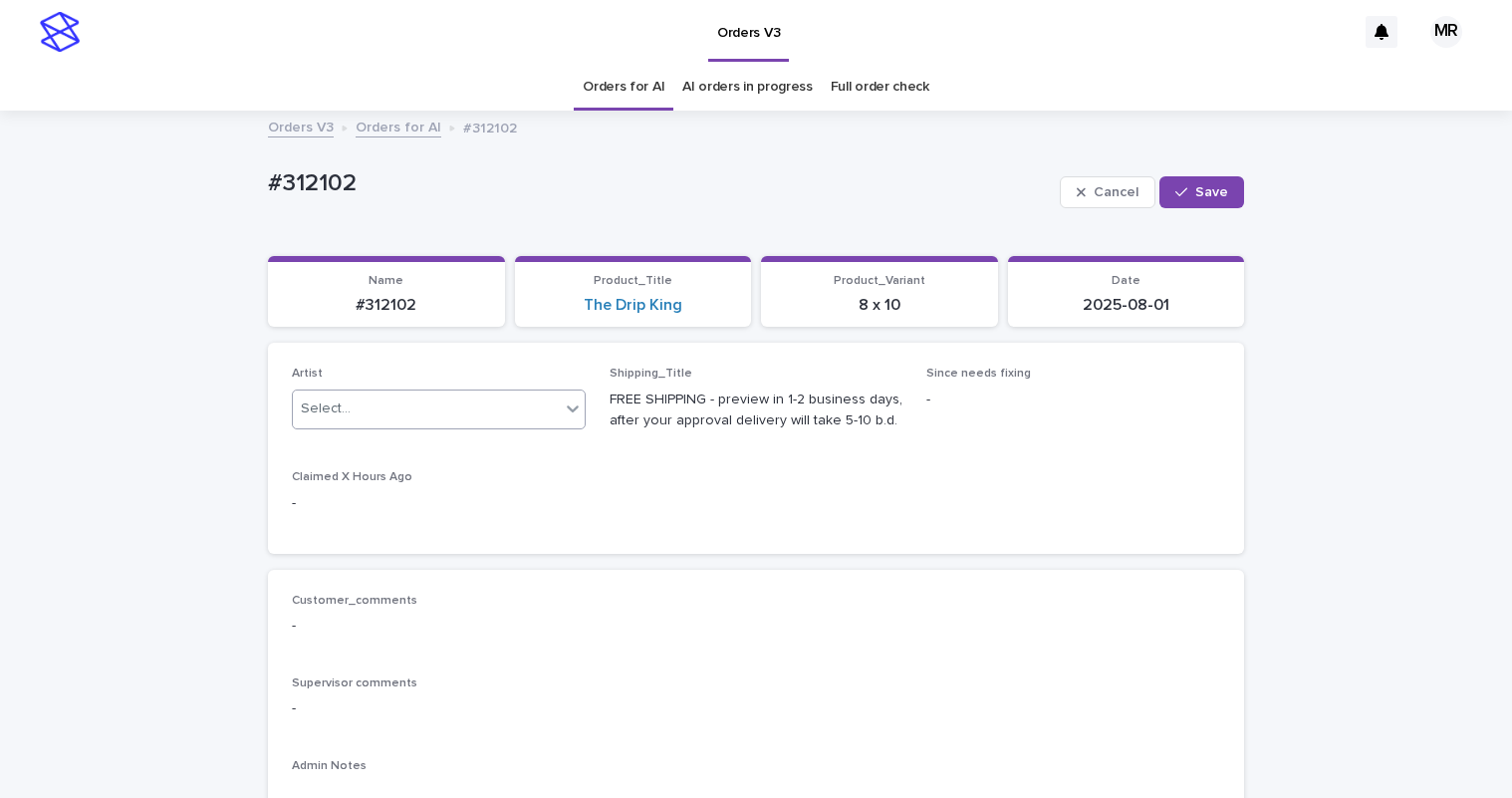 click on "Select..." at bounding box center (426, 408) 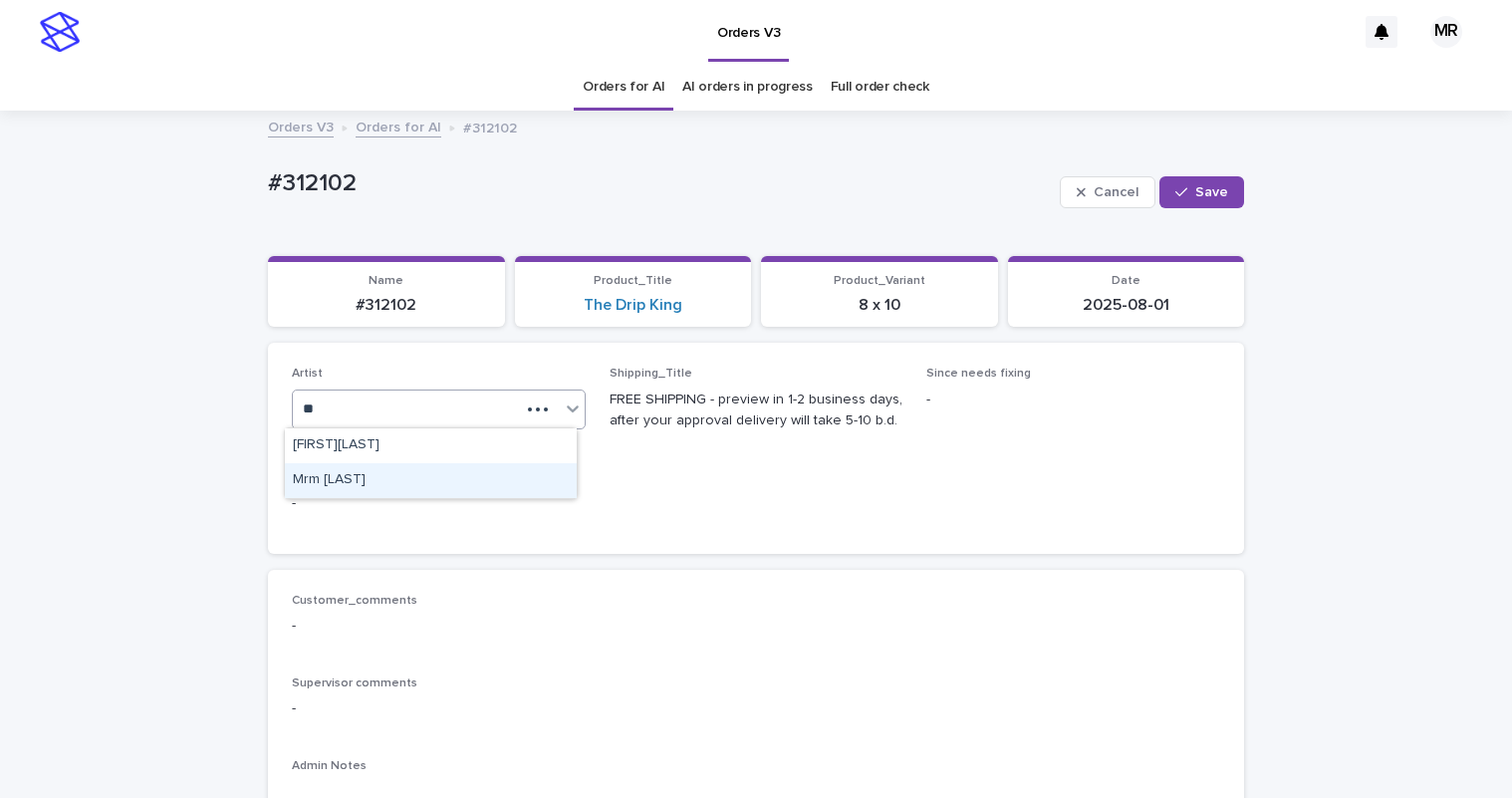 type on "***" 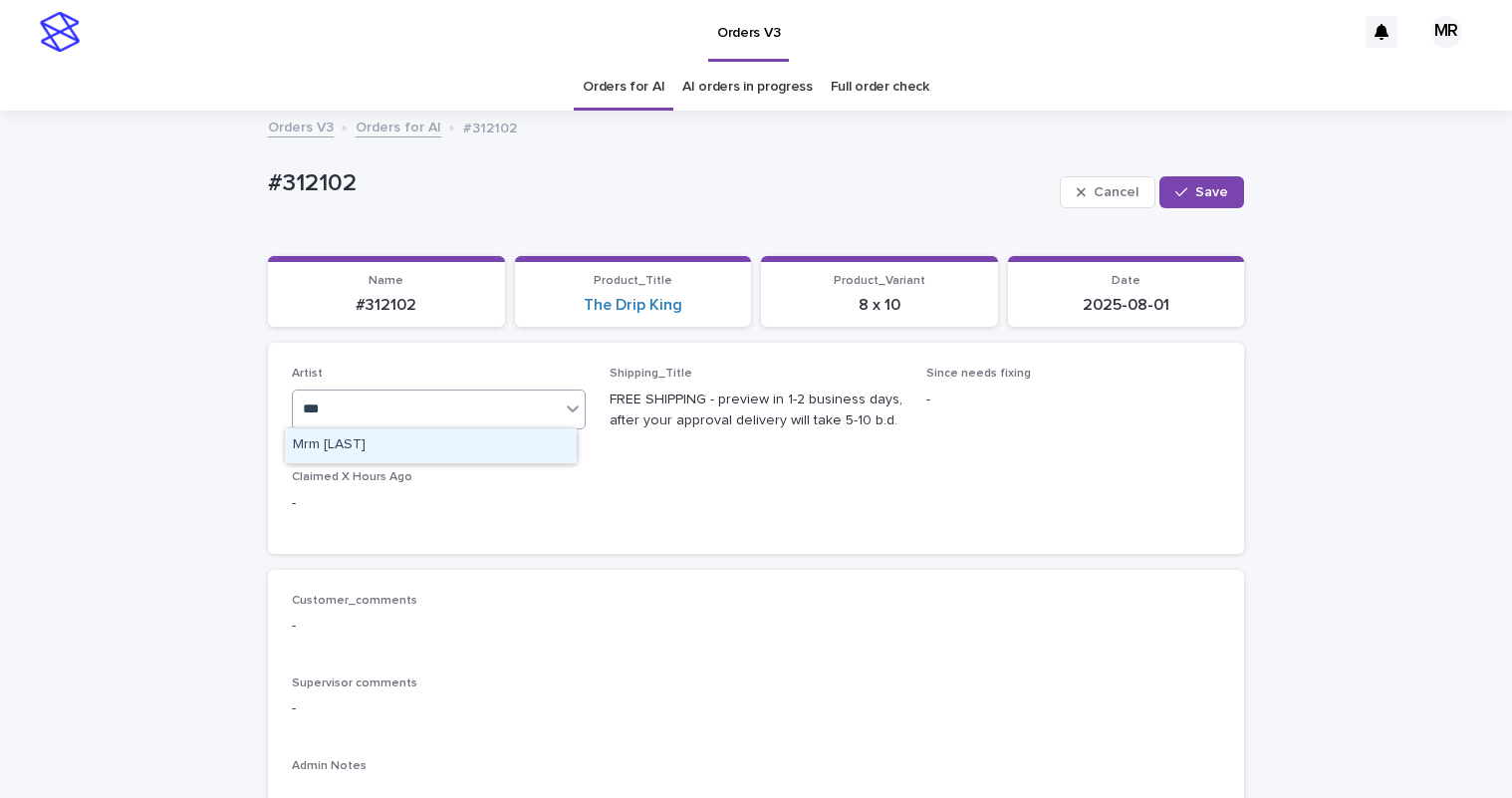 click on "Mrm [LAST]" at bounding box center (430, 445) 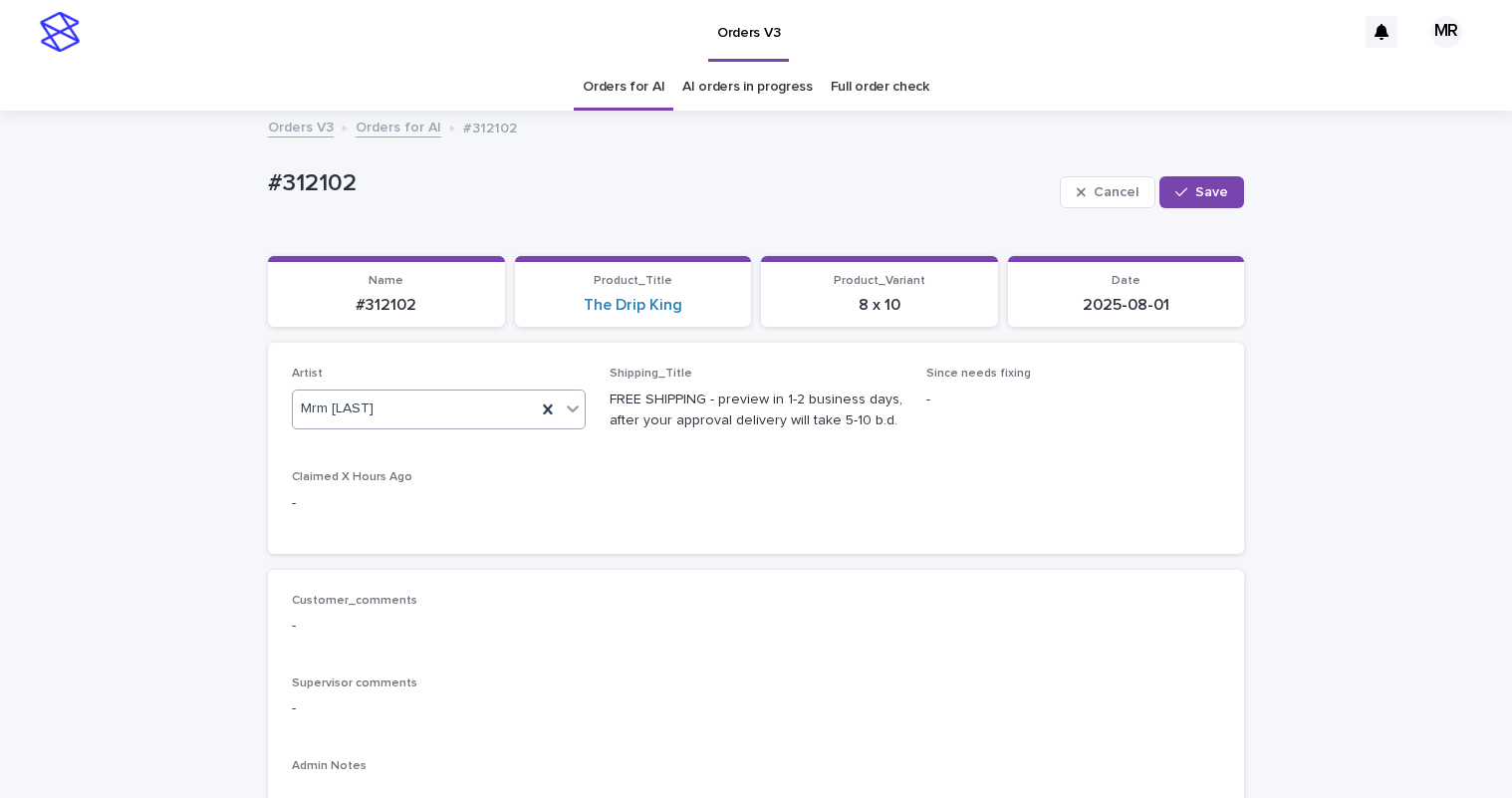 click on "Save" at bounding box center [1211, 192] 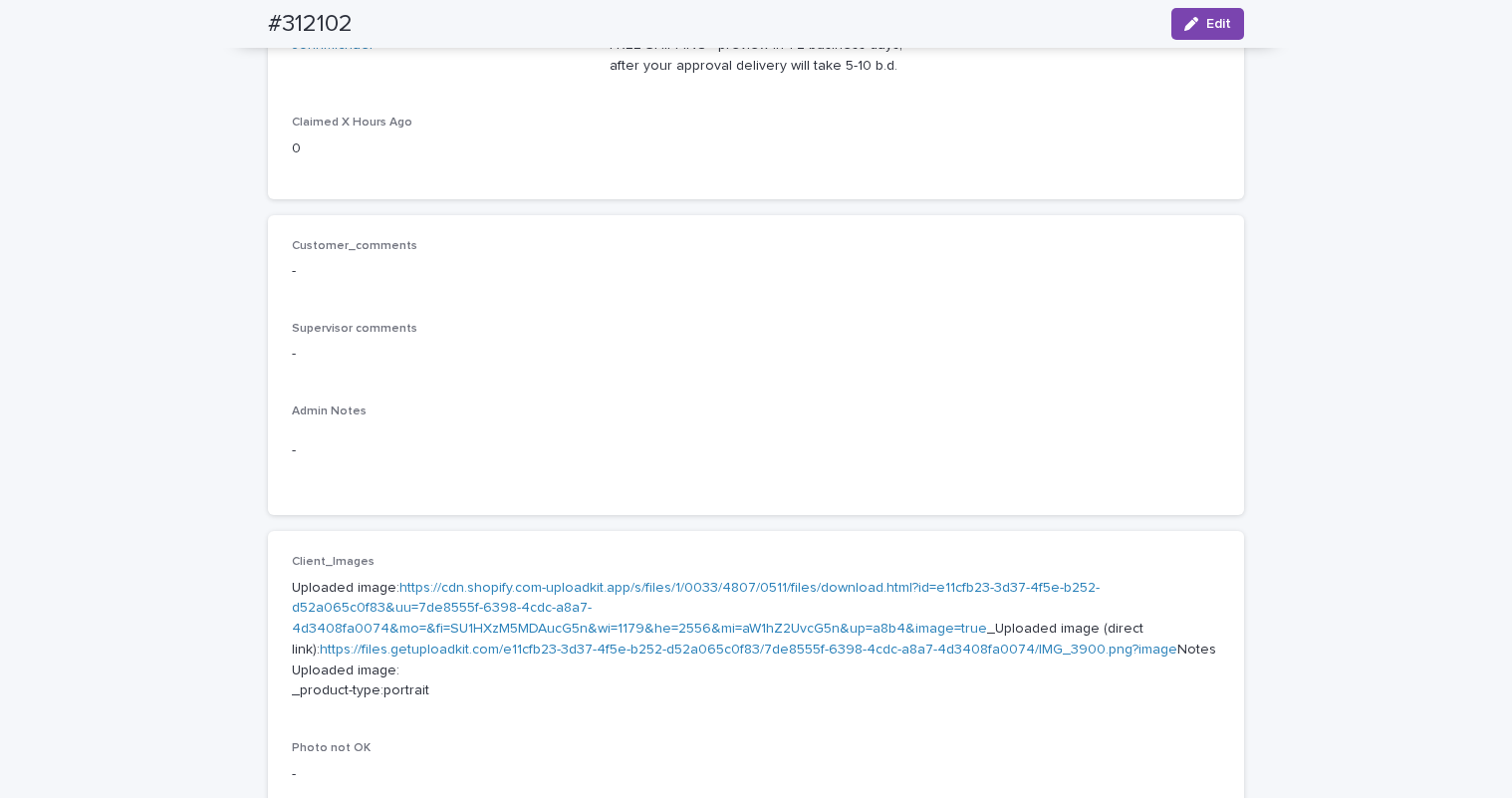 scroll, scrollTop: 0, scrollLeft: 0, axis: both 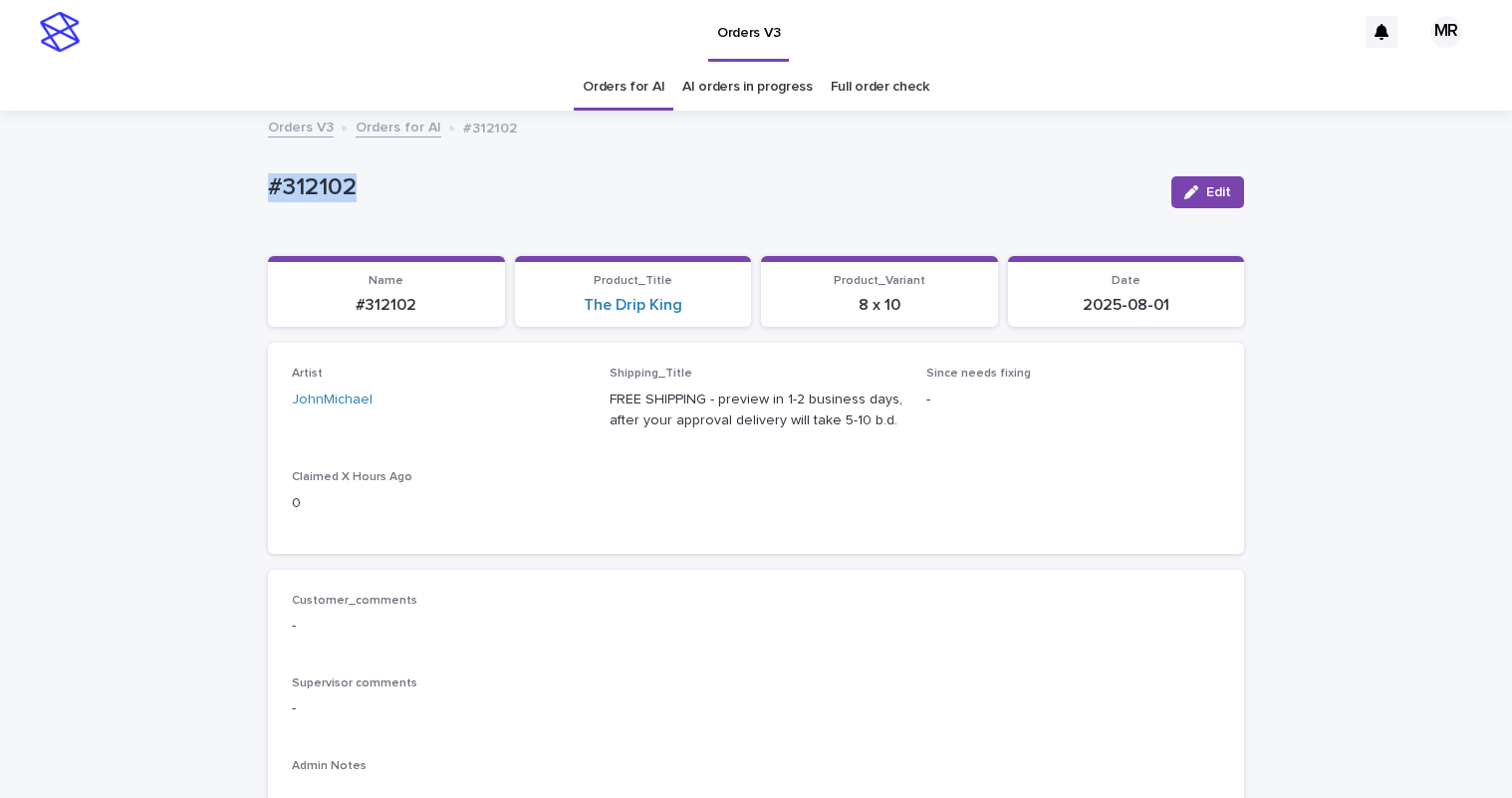drag, startPoint x: 371, startPoint y: 186, endPoint x: 168, endPoint y: 181, distance: 203.06157 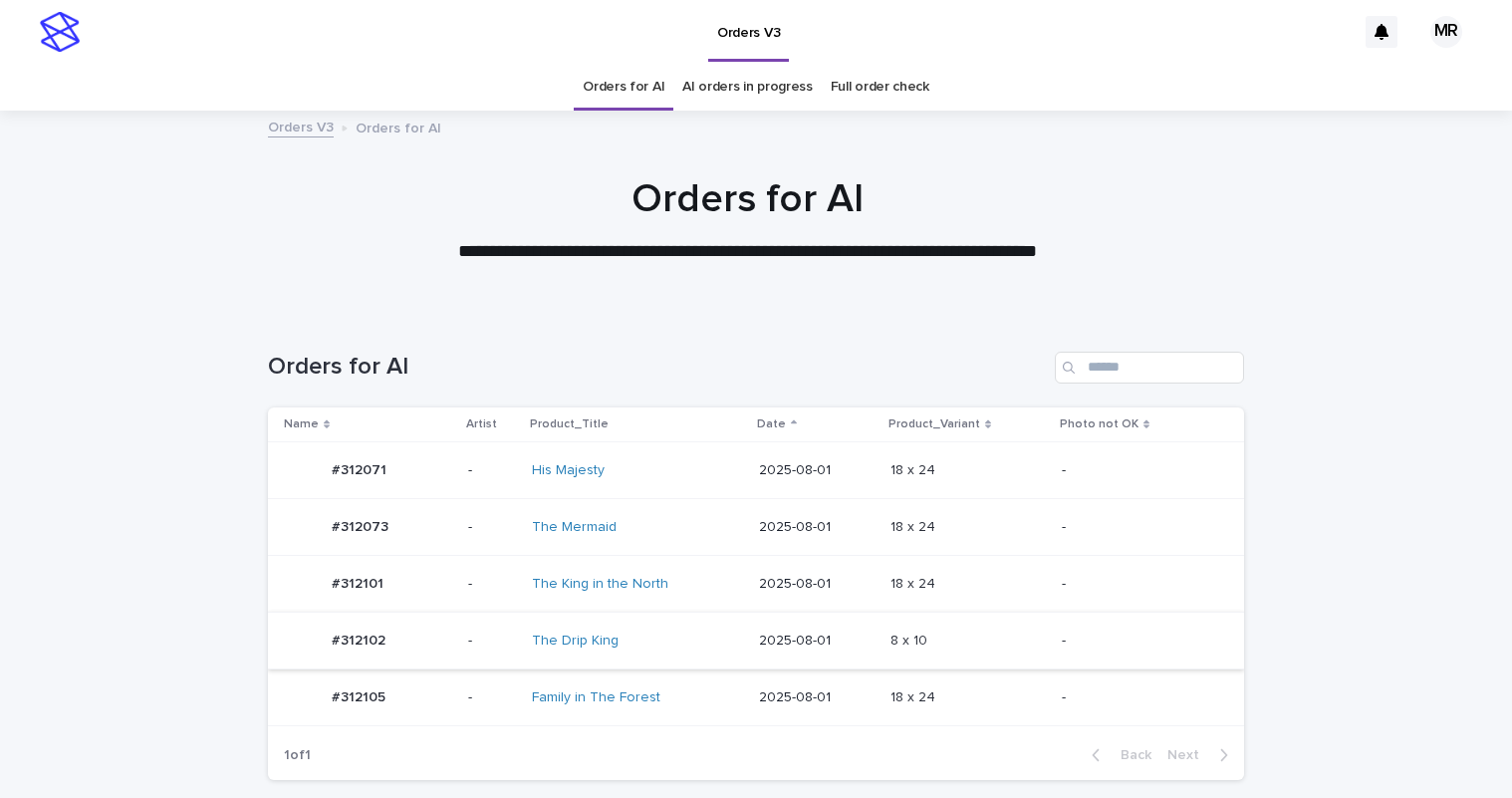 scroll, scrollTop: 0, scrollLeft: 0, axis: both 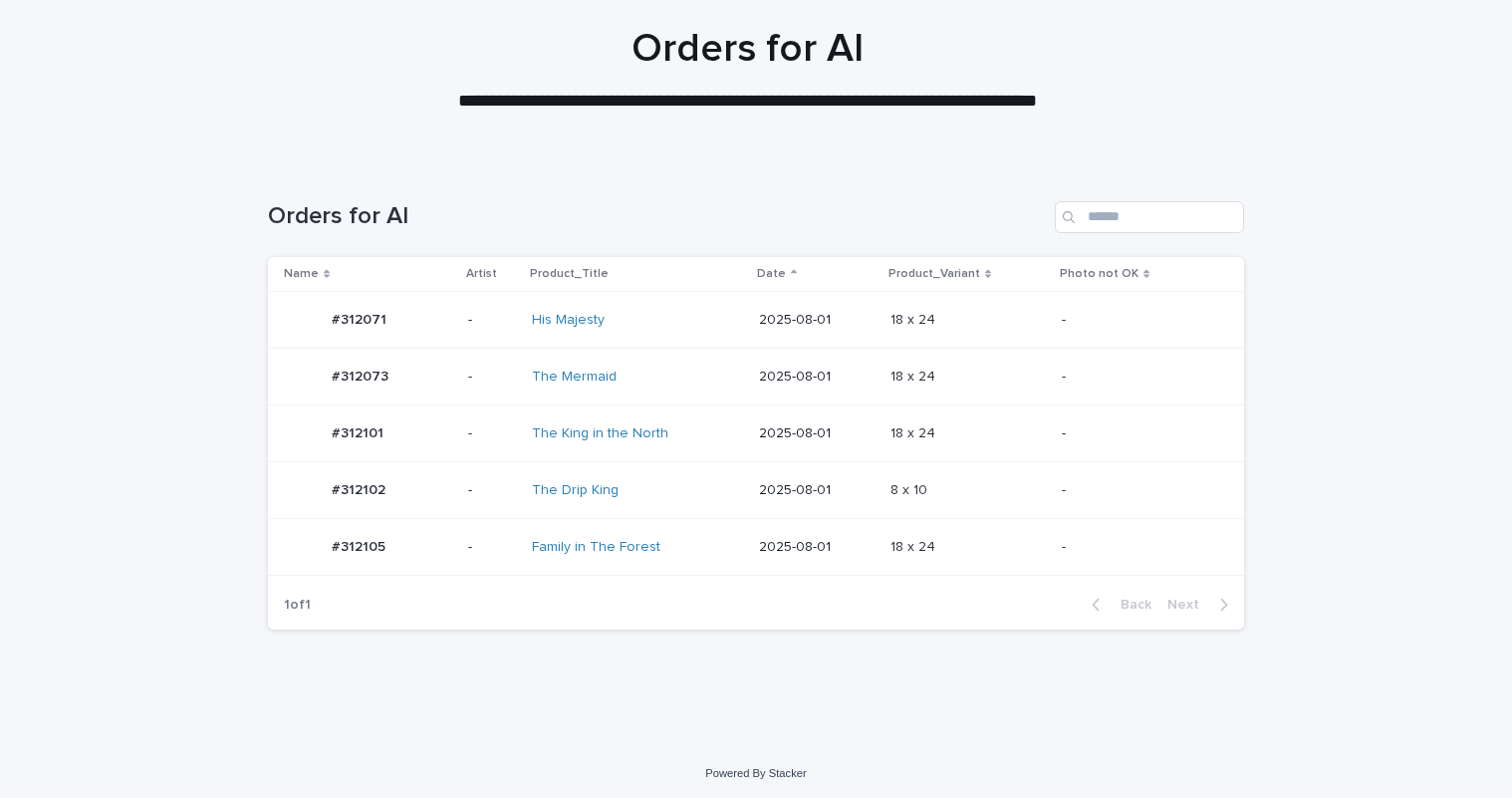 click on "The King in the North" at bounding box center [637, 433] 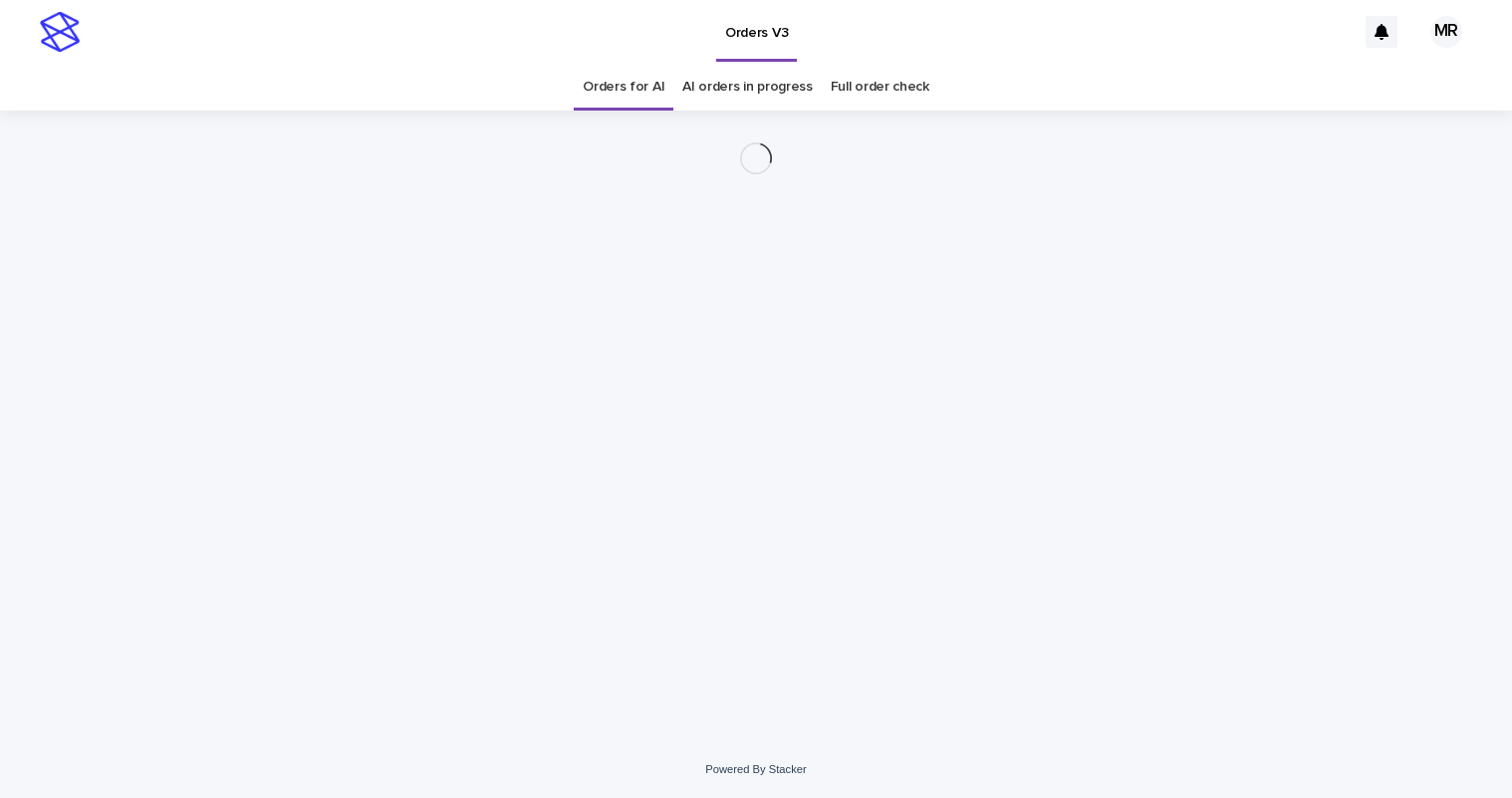 scroll, scrollTop: 0, scrollLeft: 0, axis: both 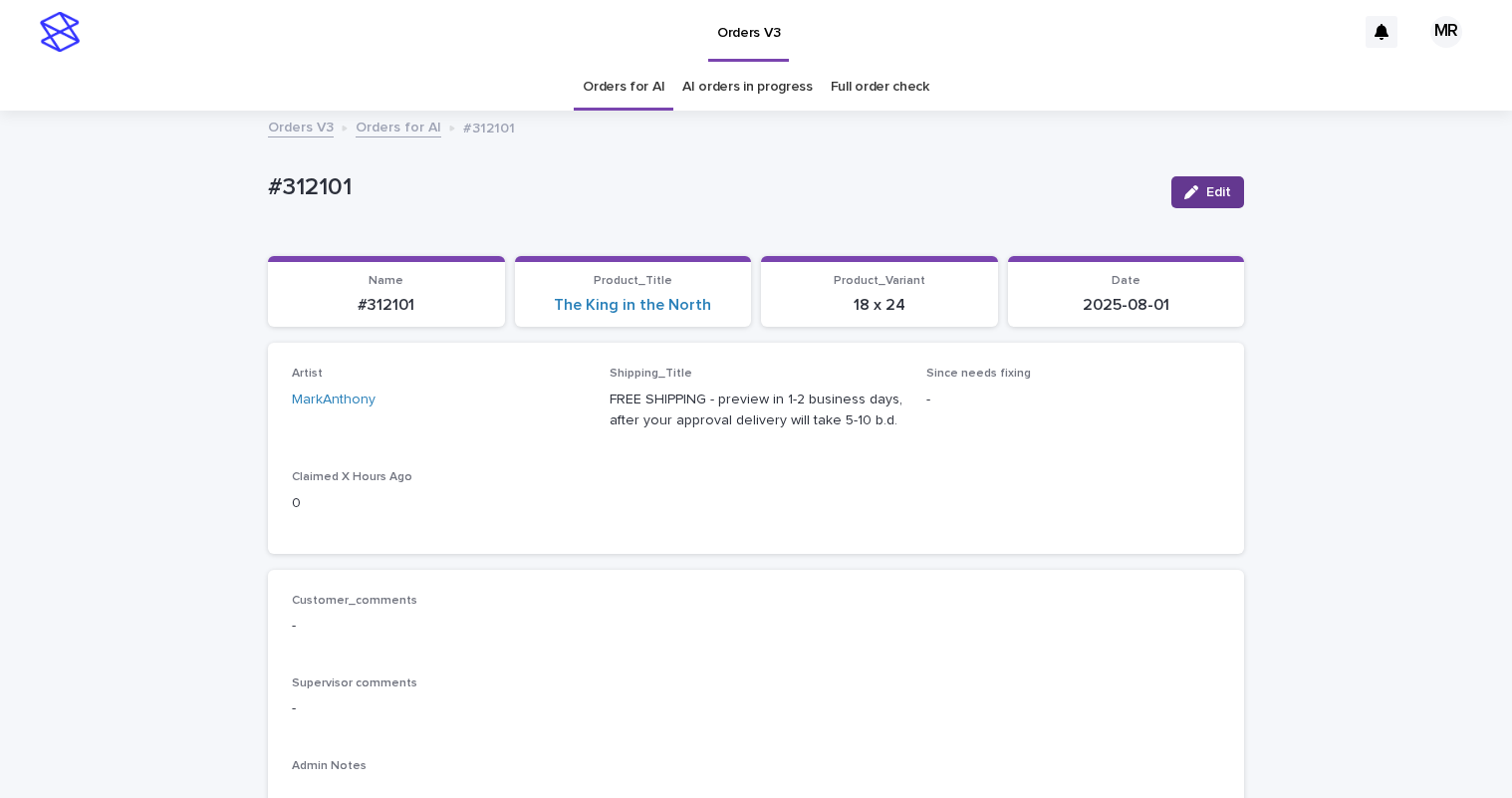 click on "Edit" at bounding box center (1218, 192) 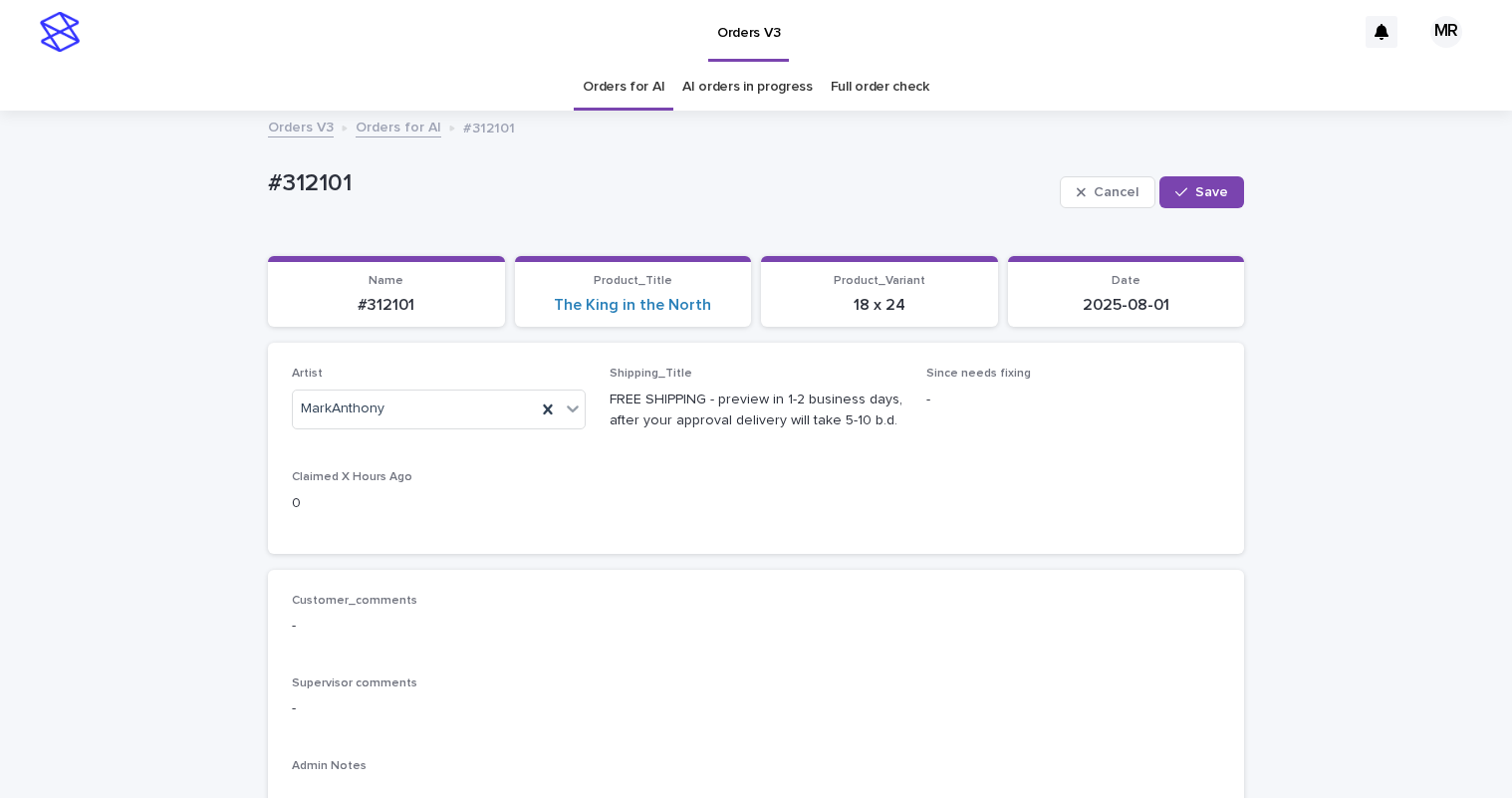 click on "Orders for AI" at bounding box center (624, 87) 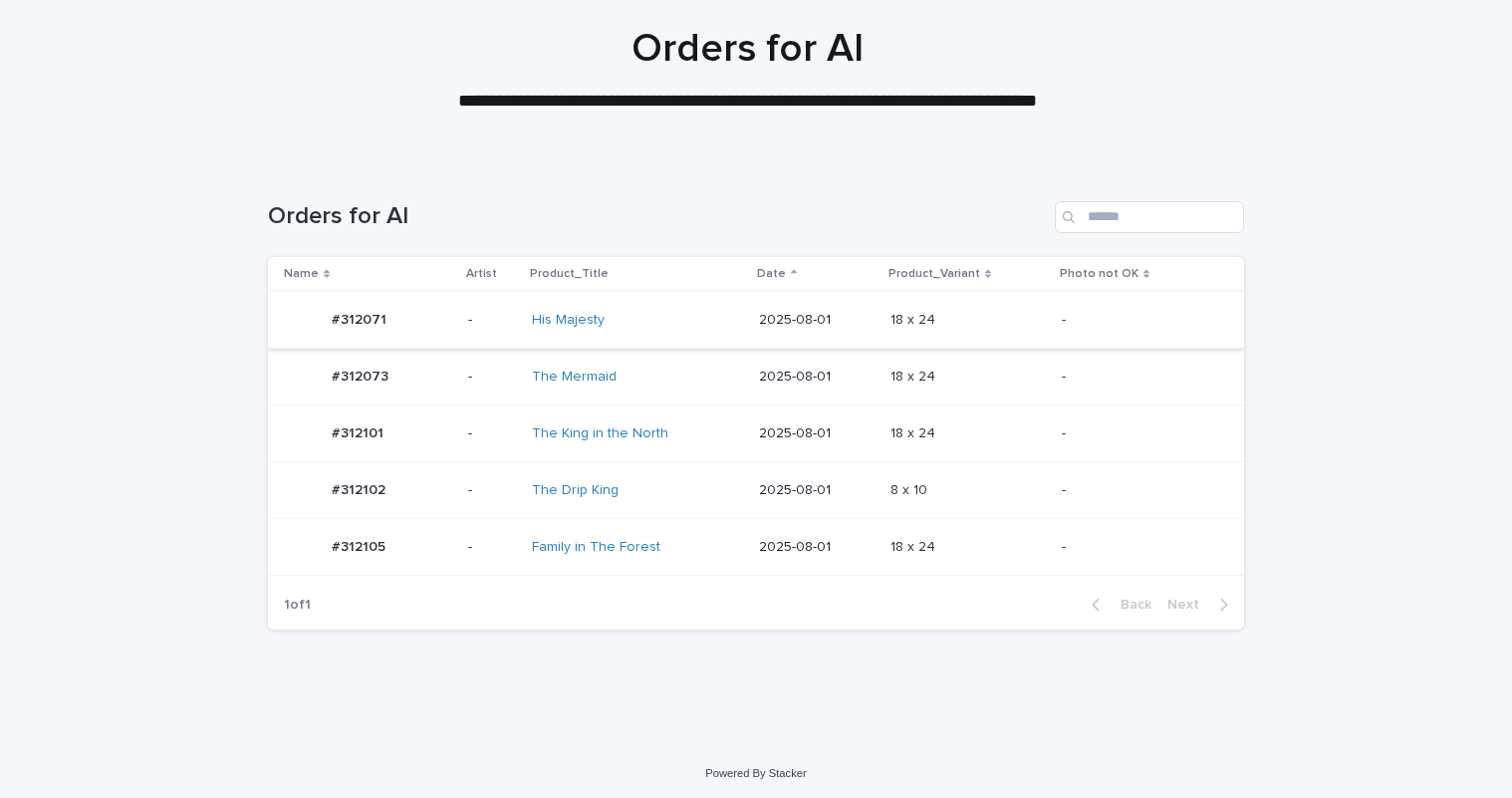 scroll, scrollTop: 38, scrollLeft: 0, axis: vertical 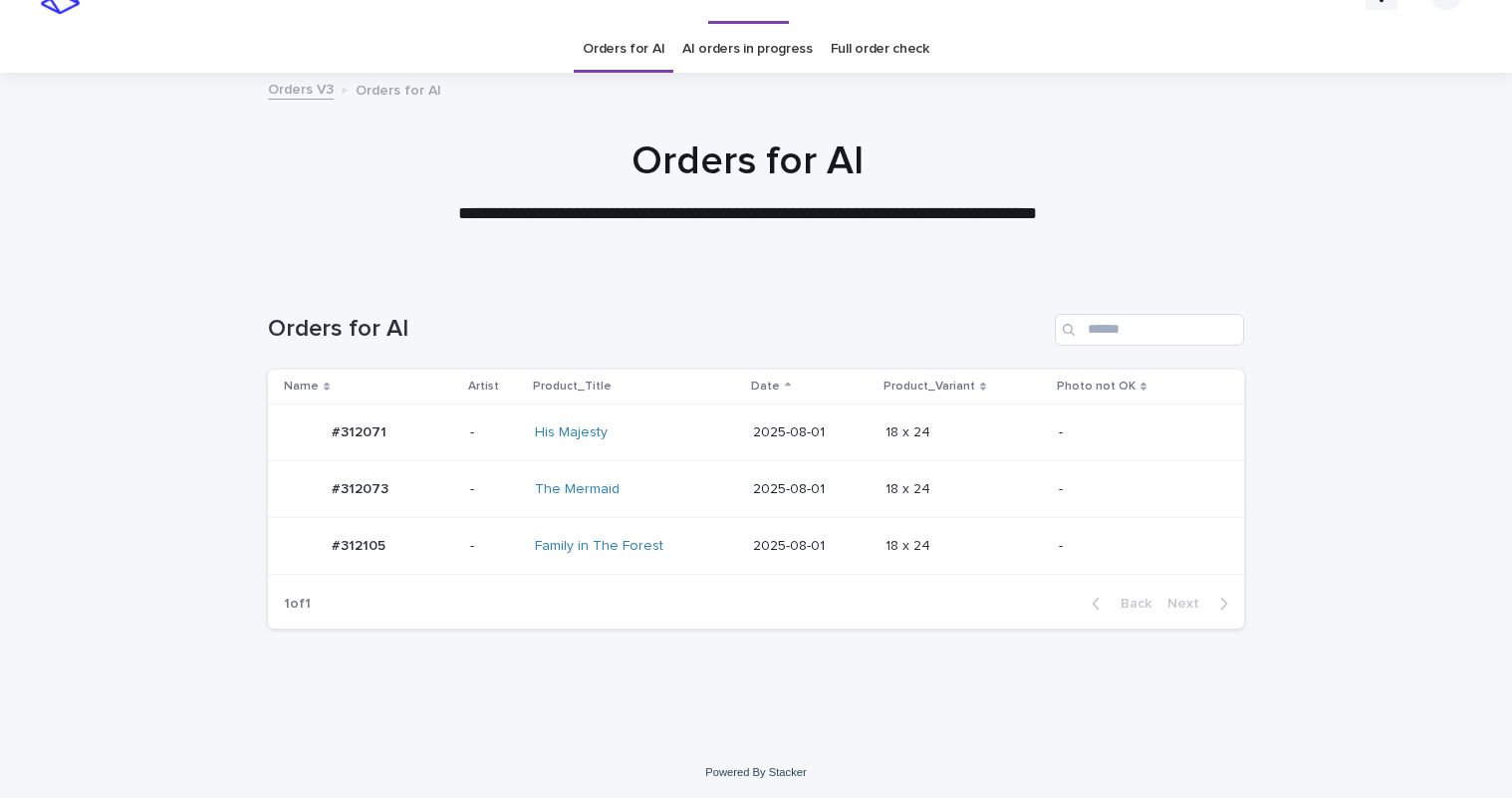 click on "His Majesty" at bounding box center [618, 432] 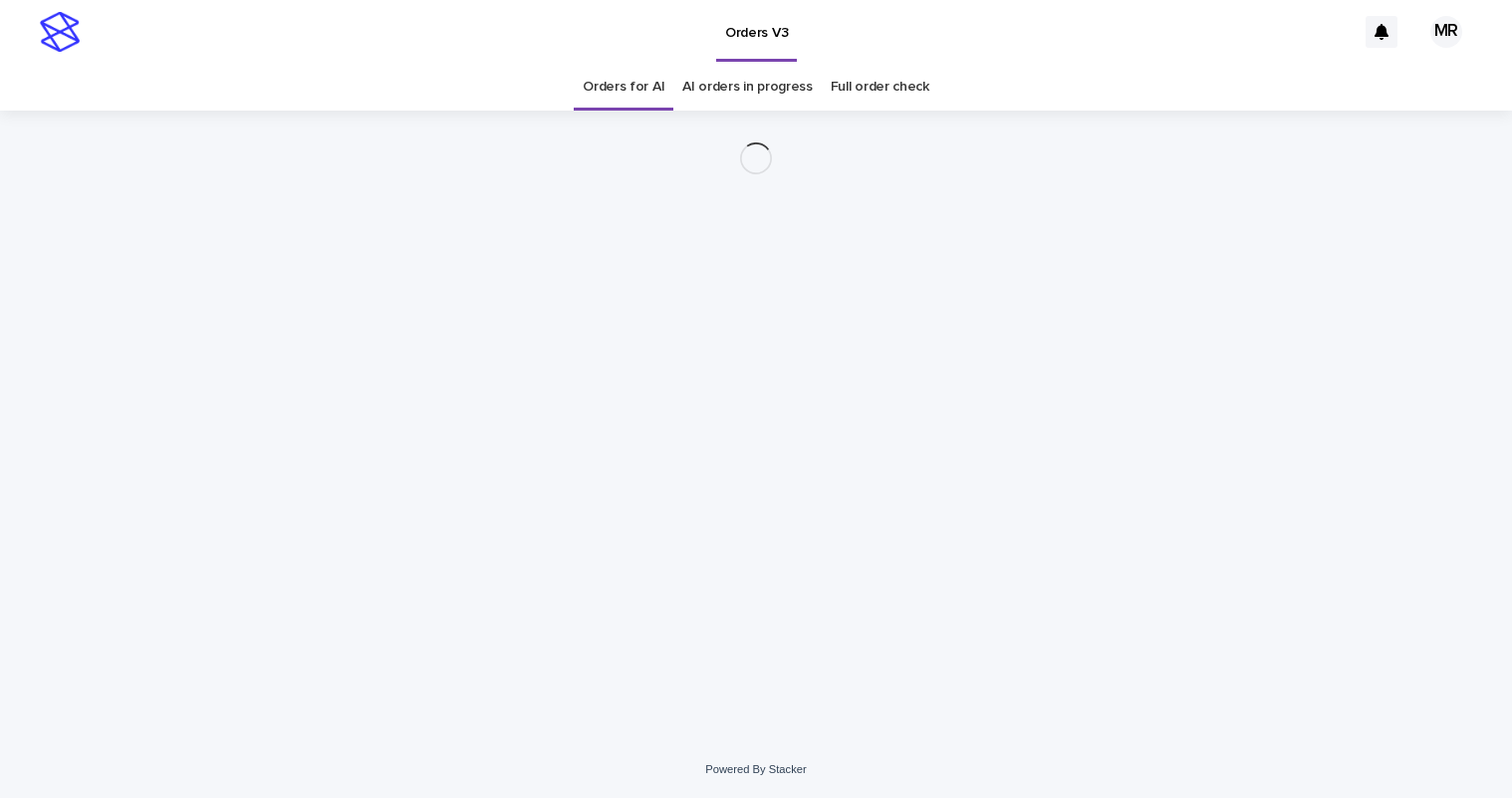 scroll, scrollTop: 0, scrollLeft: 0, axis: both 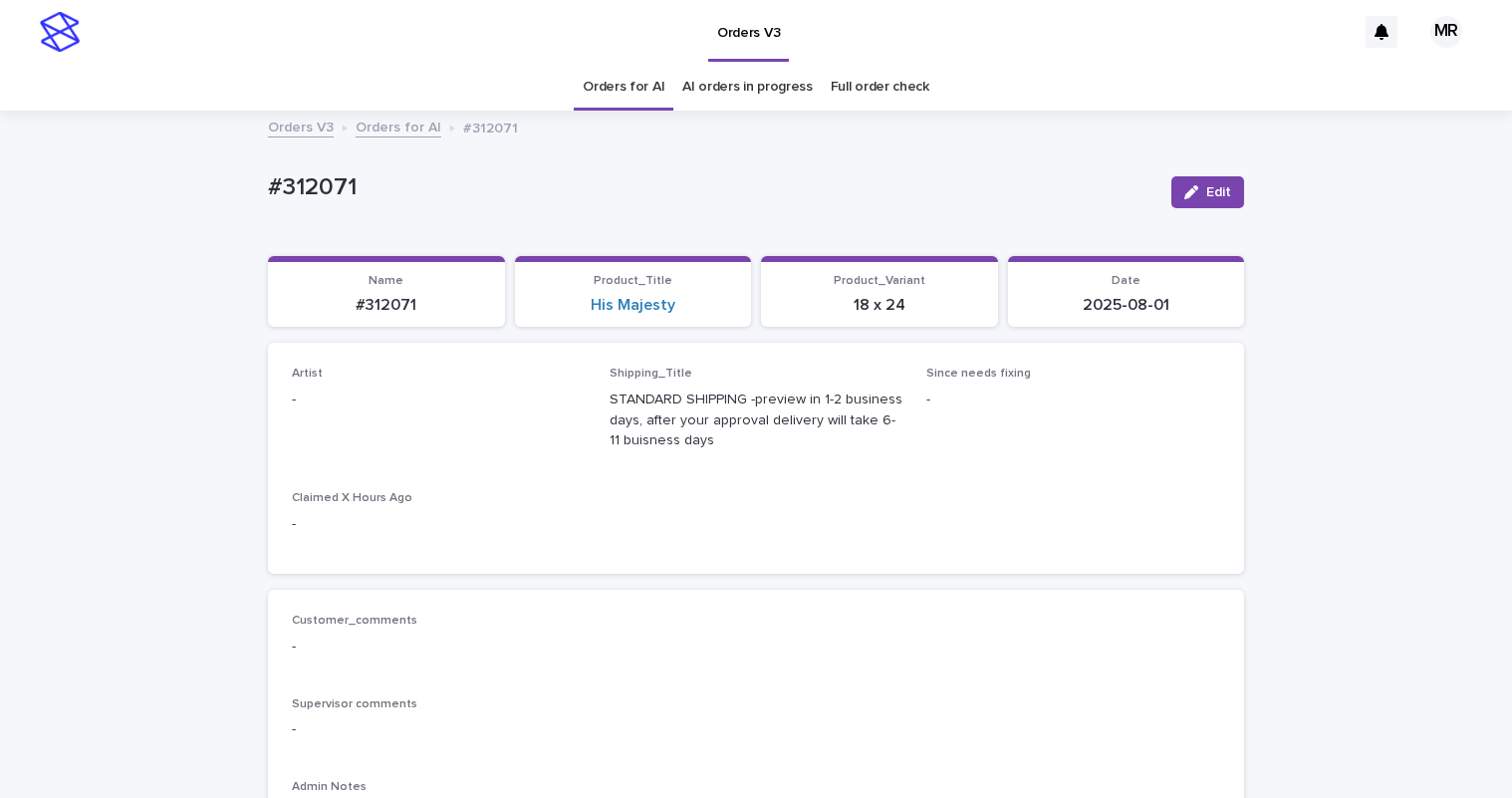 drag, startPoint x: 1199, startPoint y: 192, endPoint x: 387, endPoint y: 494, distance: 866.34173 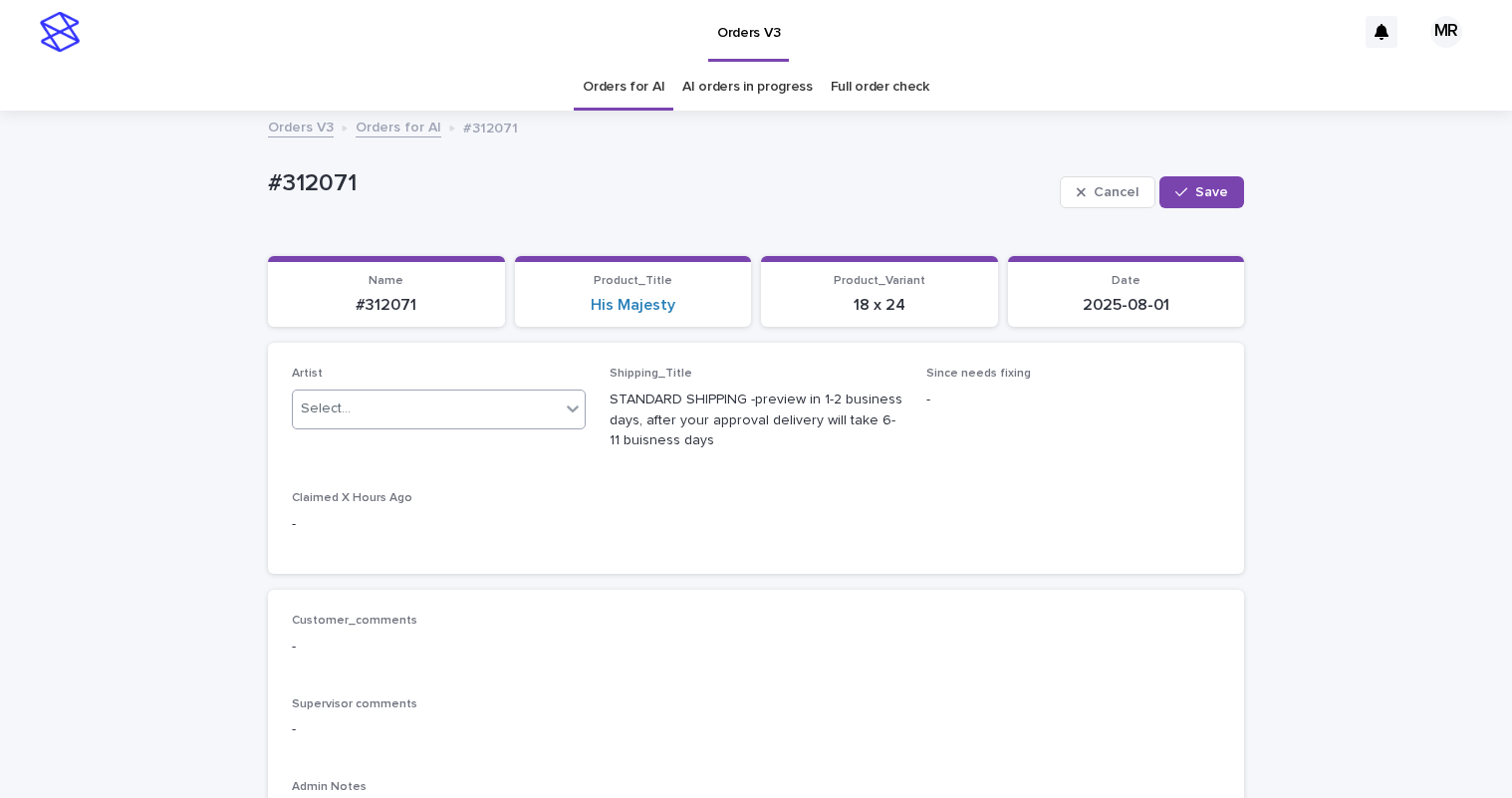 click on "Select..." at bounding box center [426, 408] 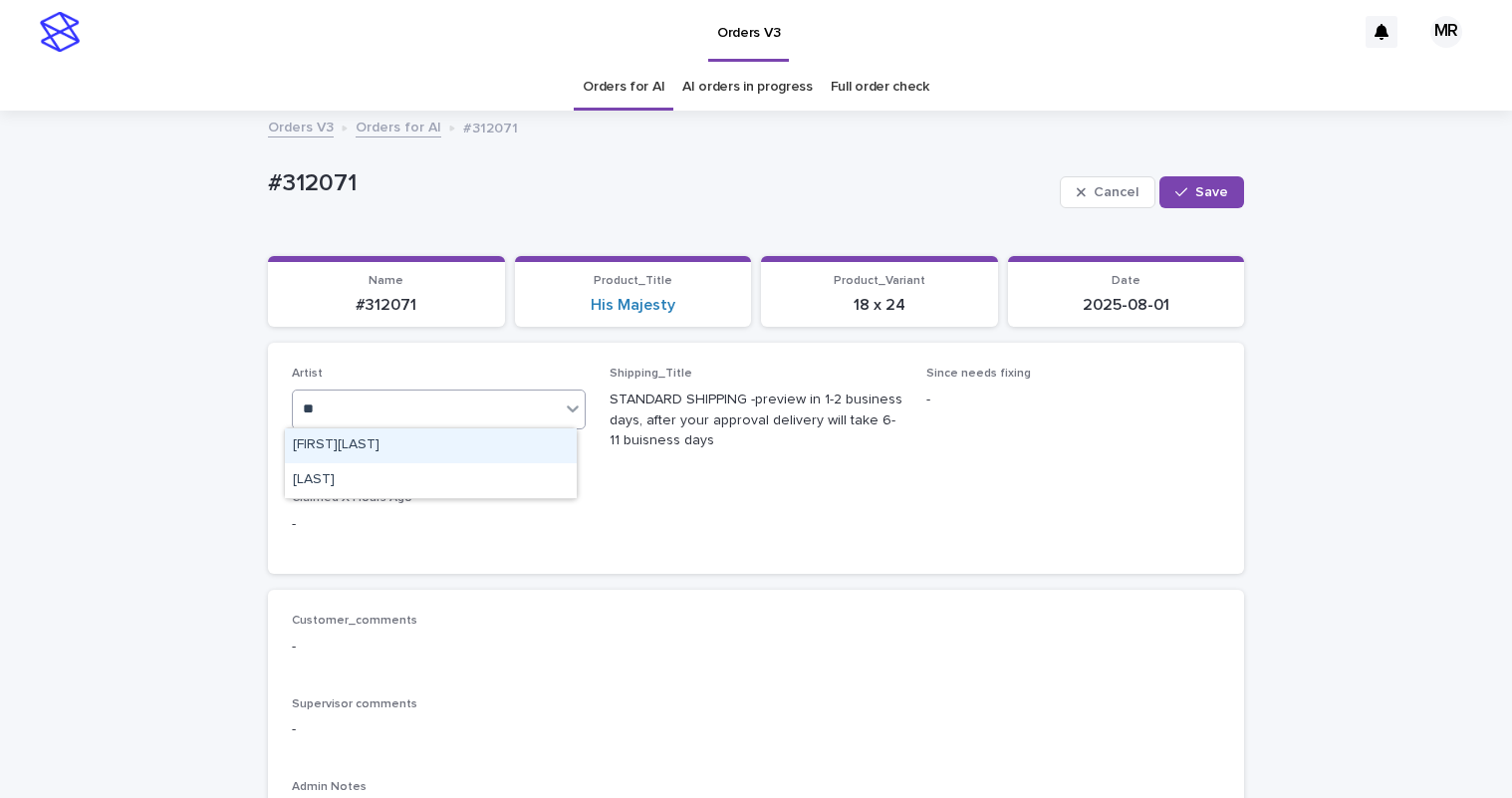 type on "***" 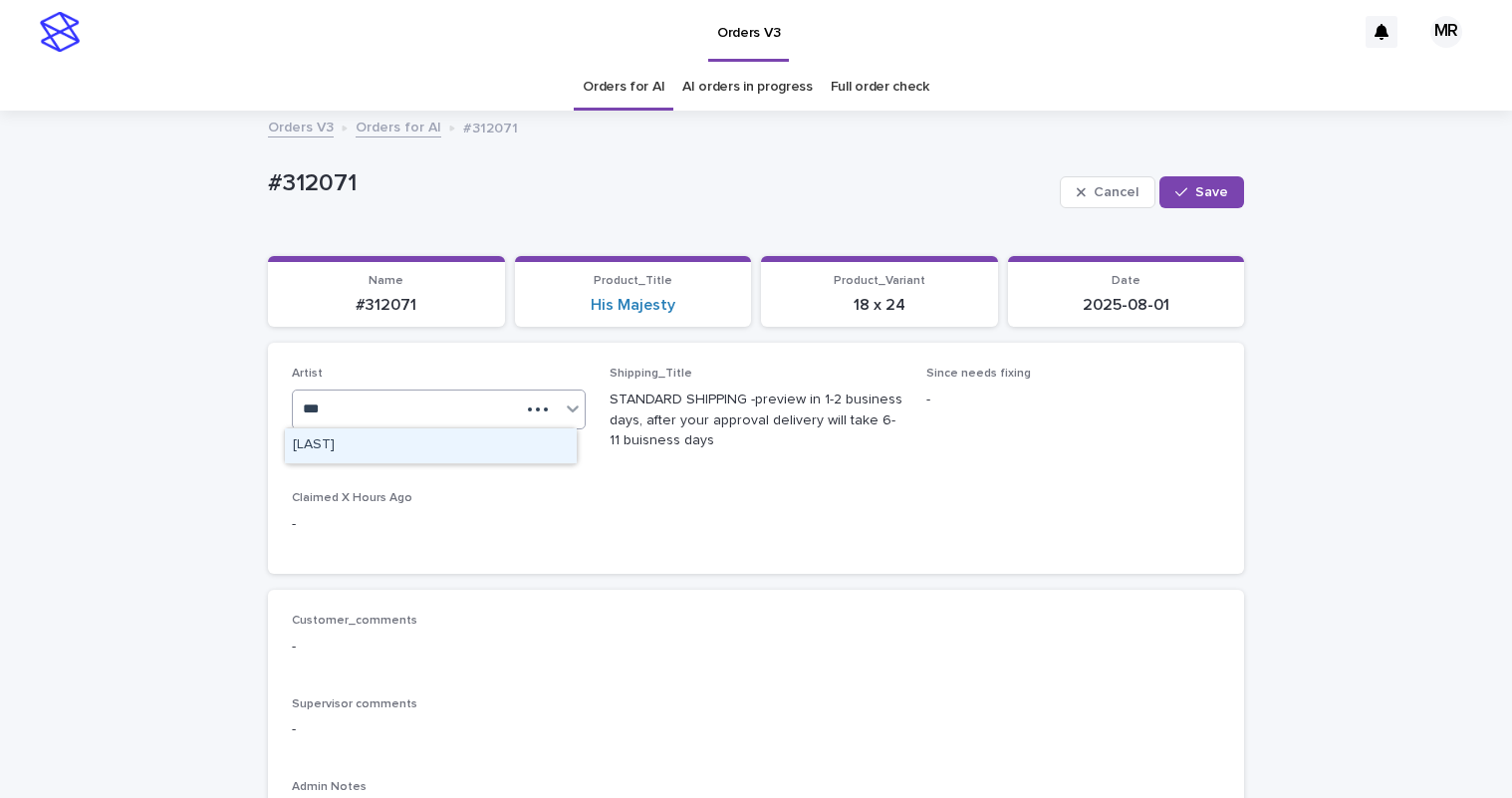 click on "[LAST]" at bounding box center [430, 445] 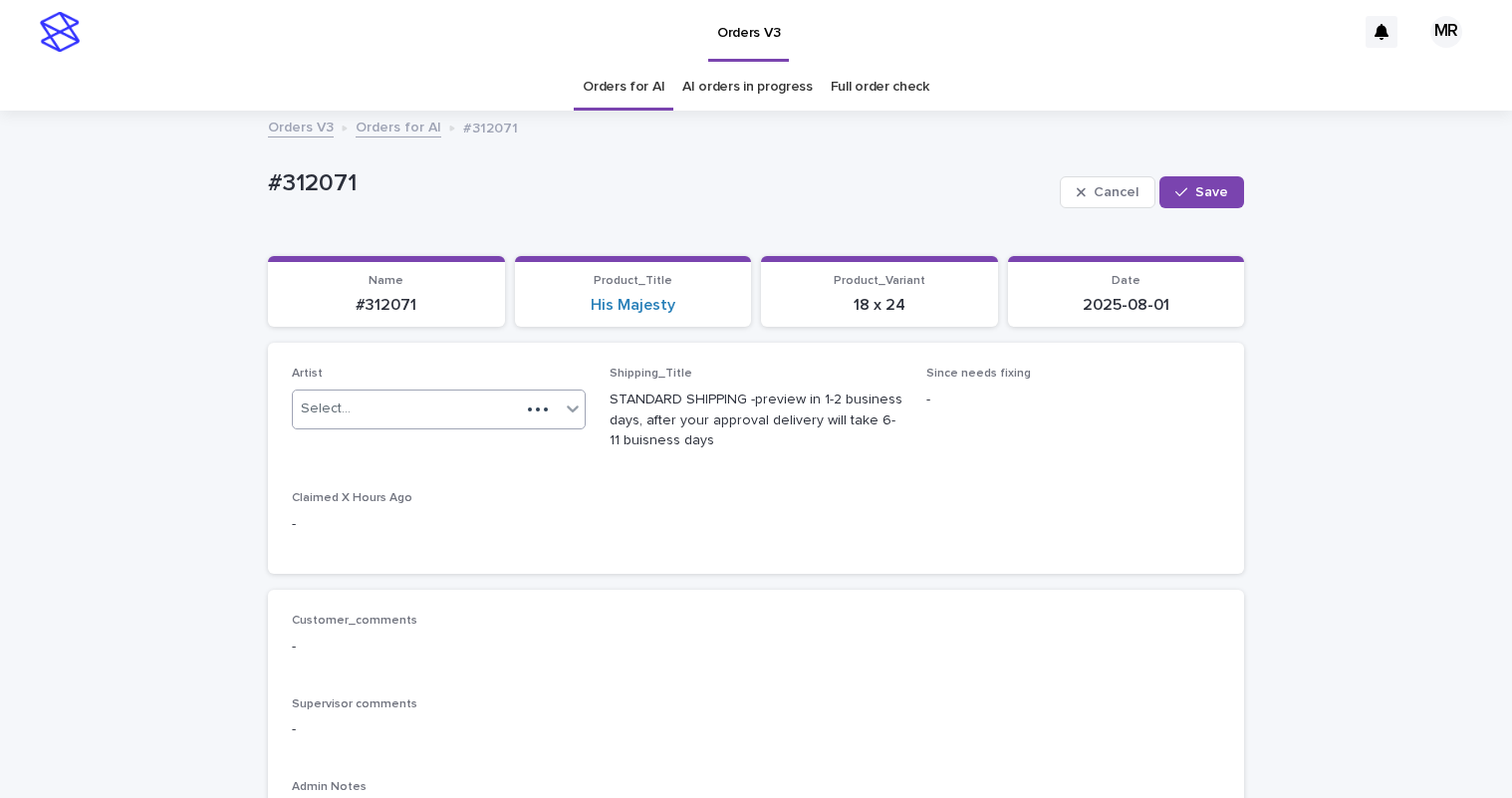 click on "Artist   option [LAST], selected.     0 results available. Select is focused ,type to refine list, press Down to open the menu,  Select..." at bounding box center [438, 416] 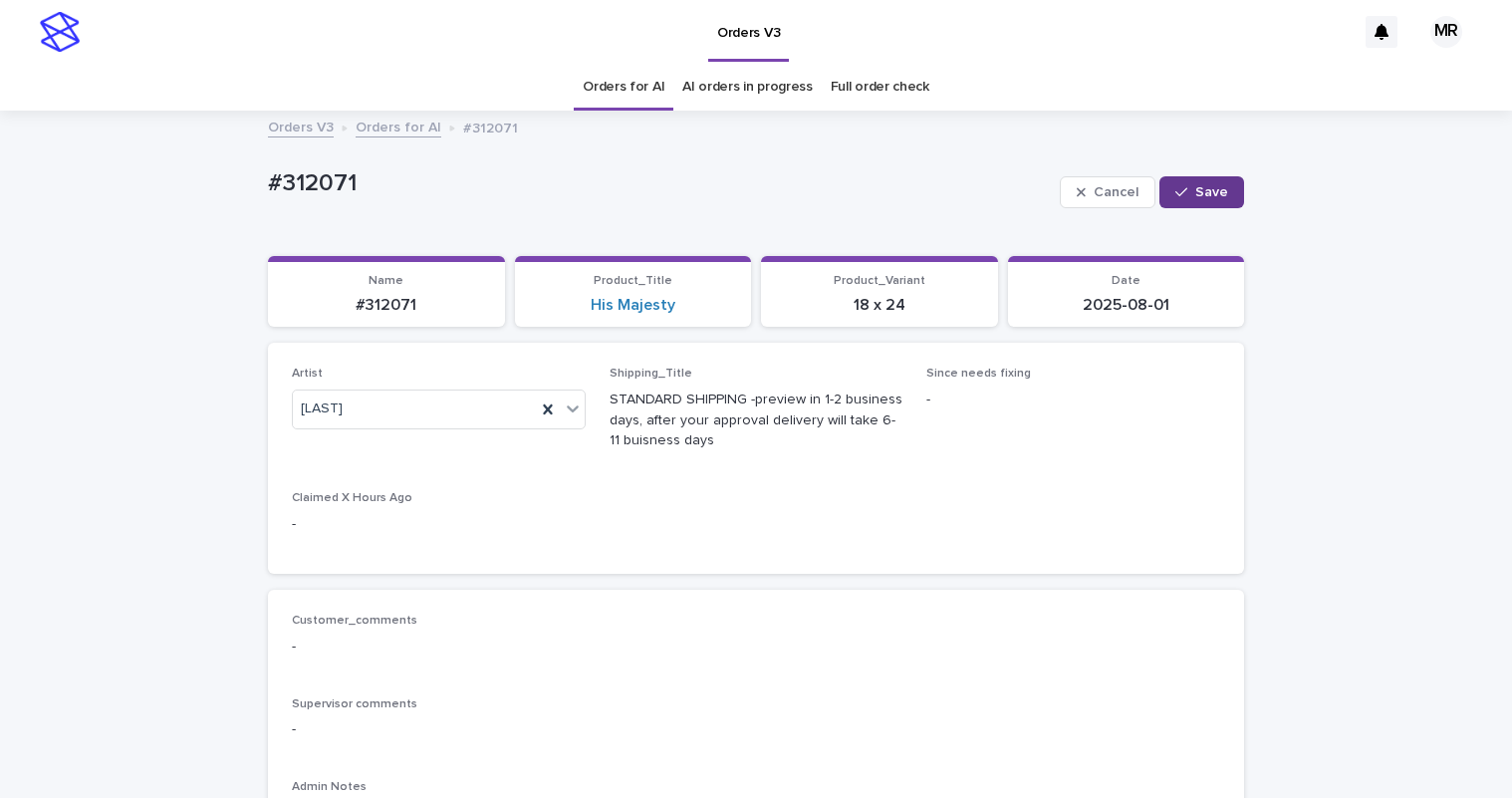 click on "Save" at bounding box center (1211, 192) 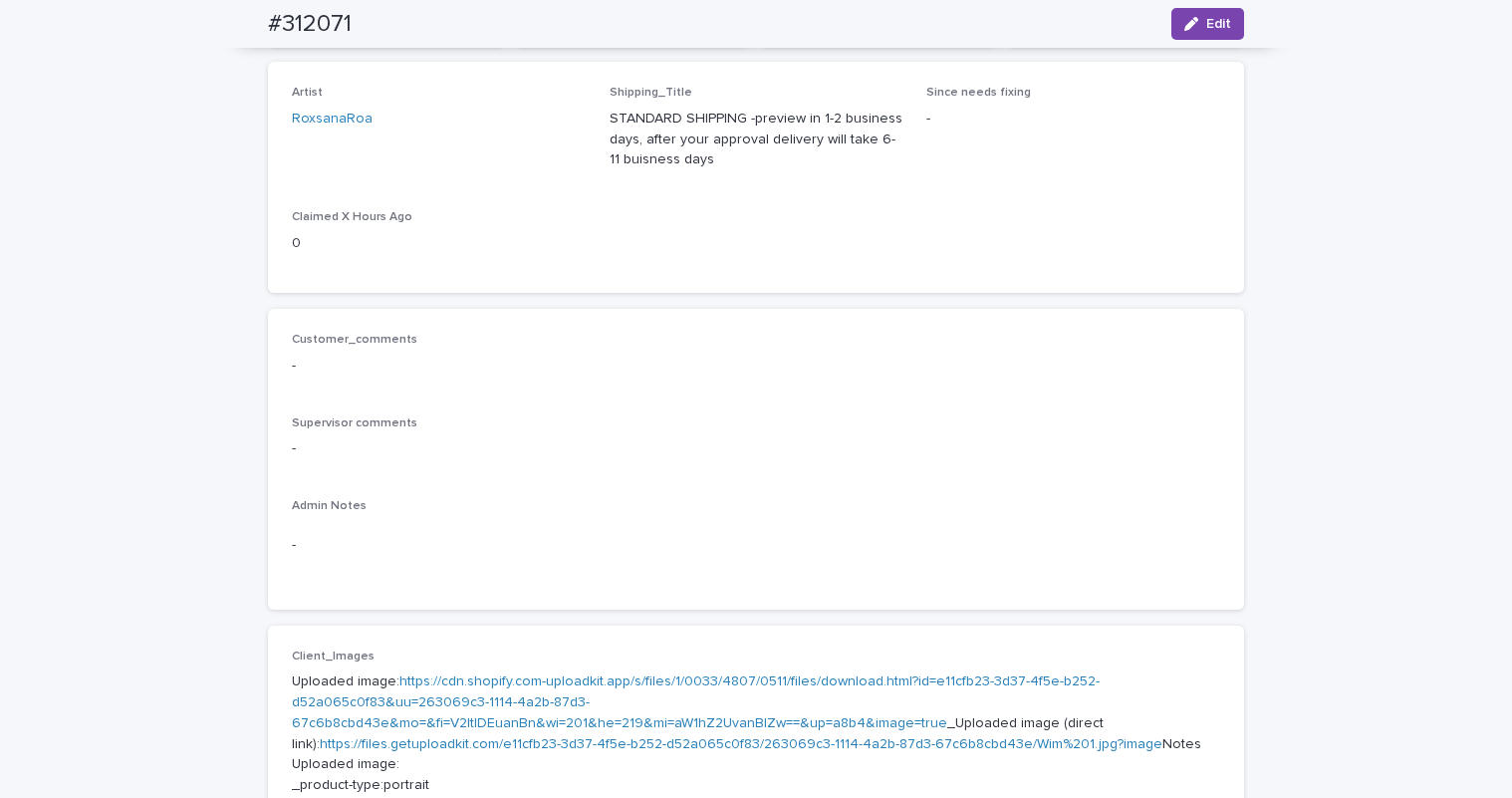 scroll, scrollTop: 0, scrollLeft: 0, axis: both 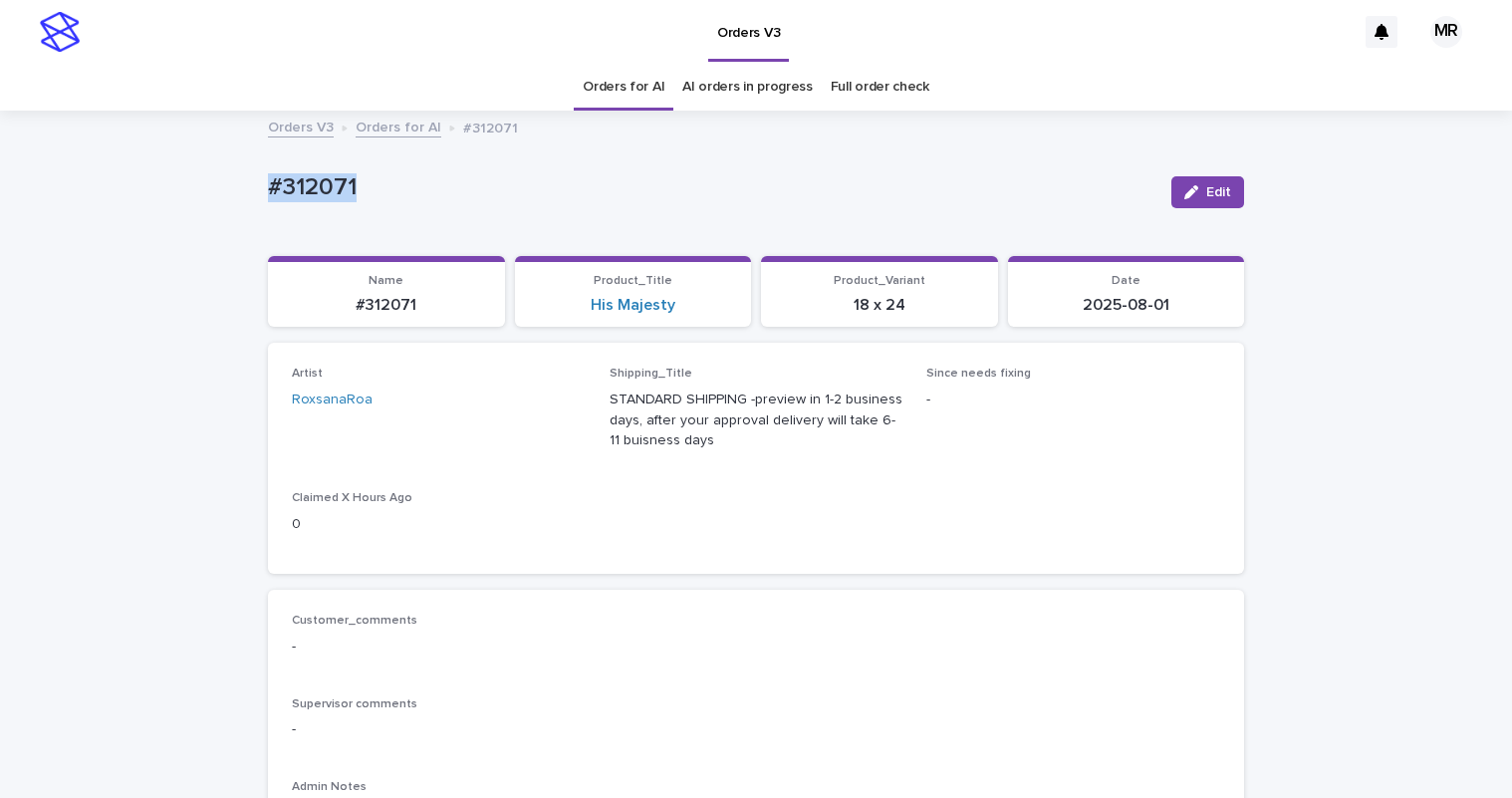 drag, startPoint x: 308, startPoint y: 183, endPoint x: 170, endPoint y: 183, distance: 138 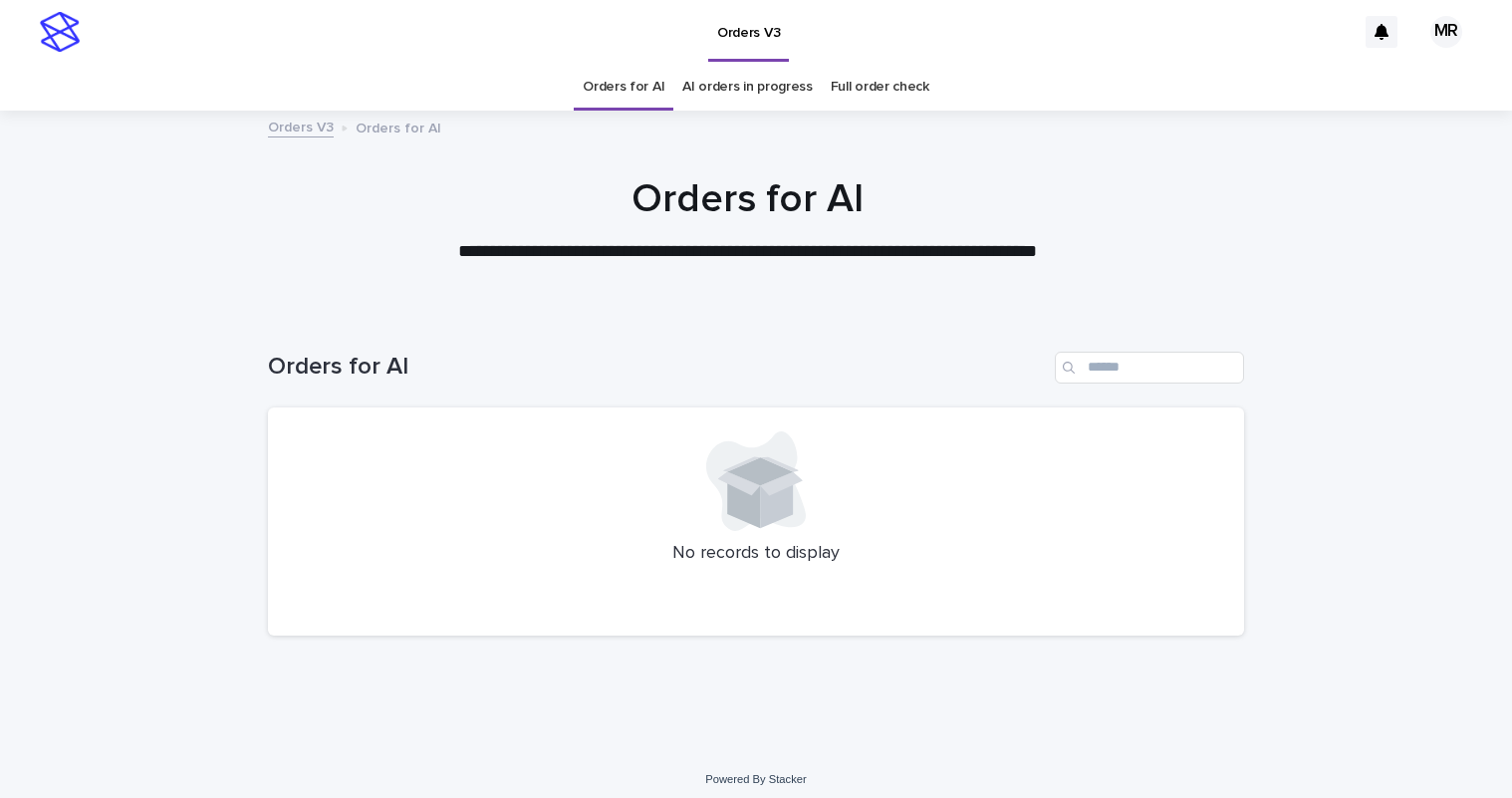 scroll, scrollTop: 0, scrollLeft: 0, axis: both 